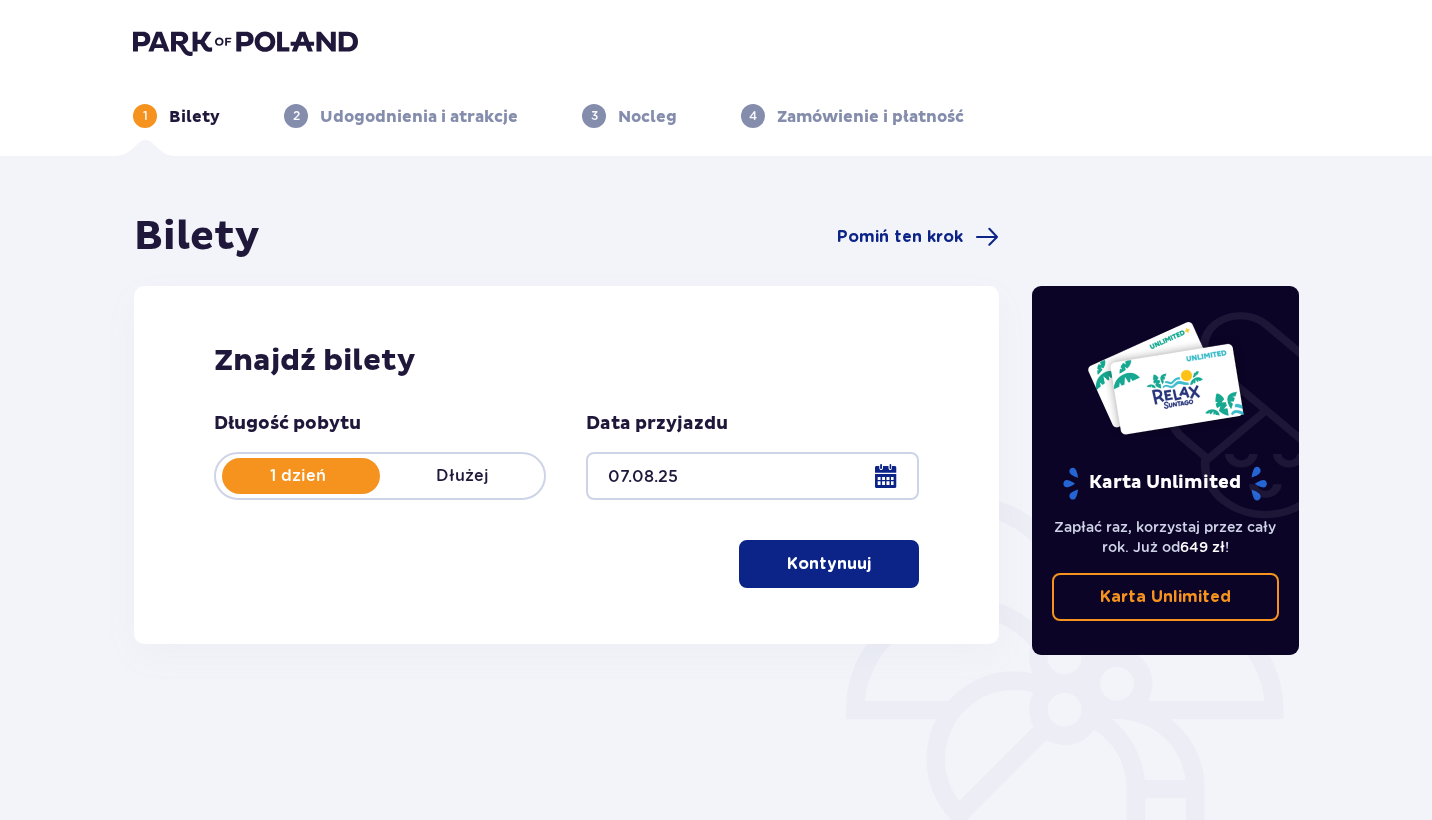 scroll, scrollTop: 9, scrollLeft: 0, axis: vertical 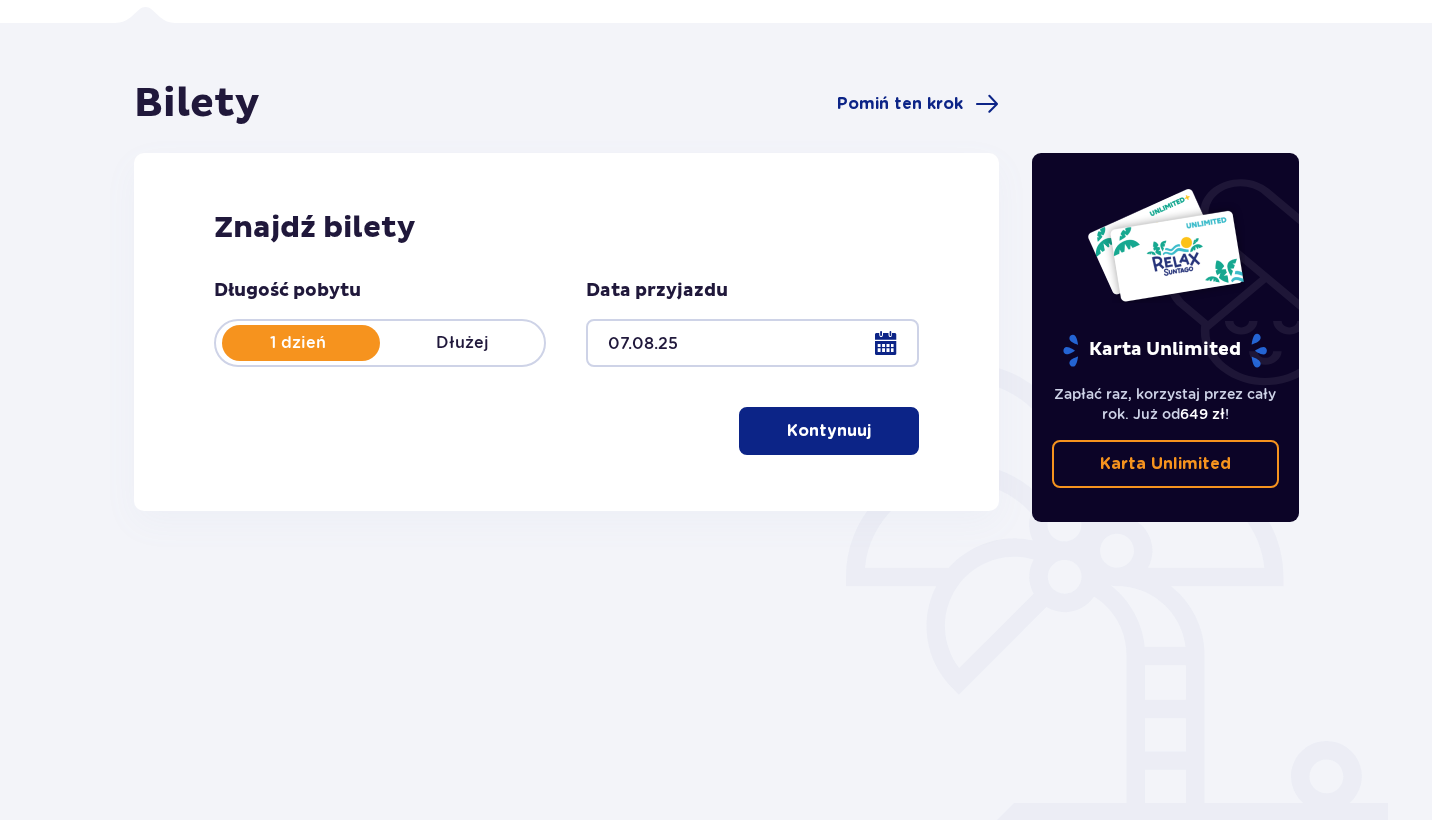 click on "Kontynuuj" at bounding box center (829, 431) 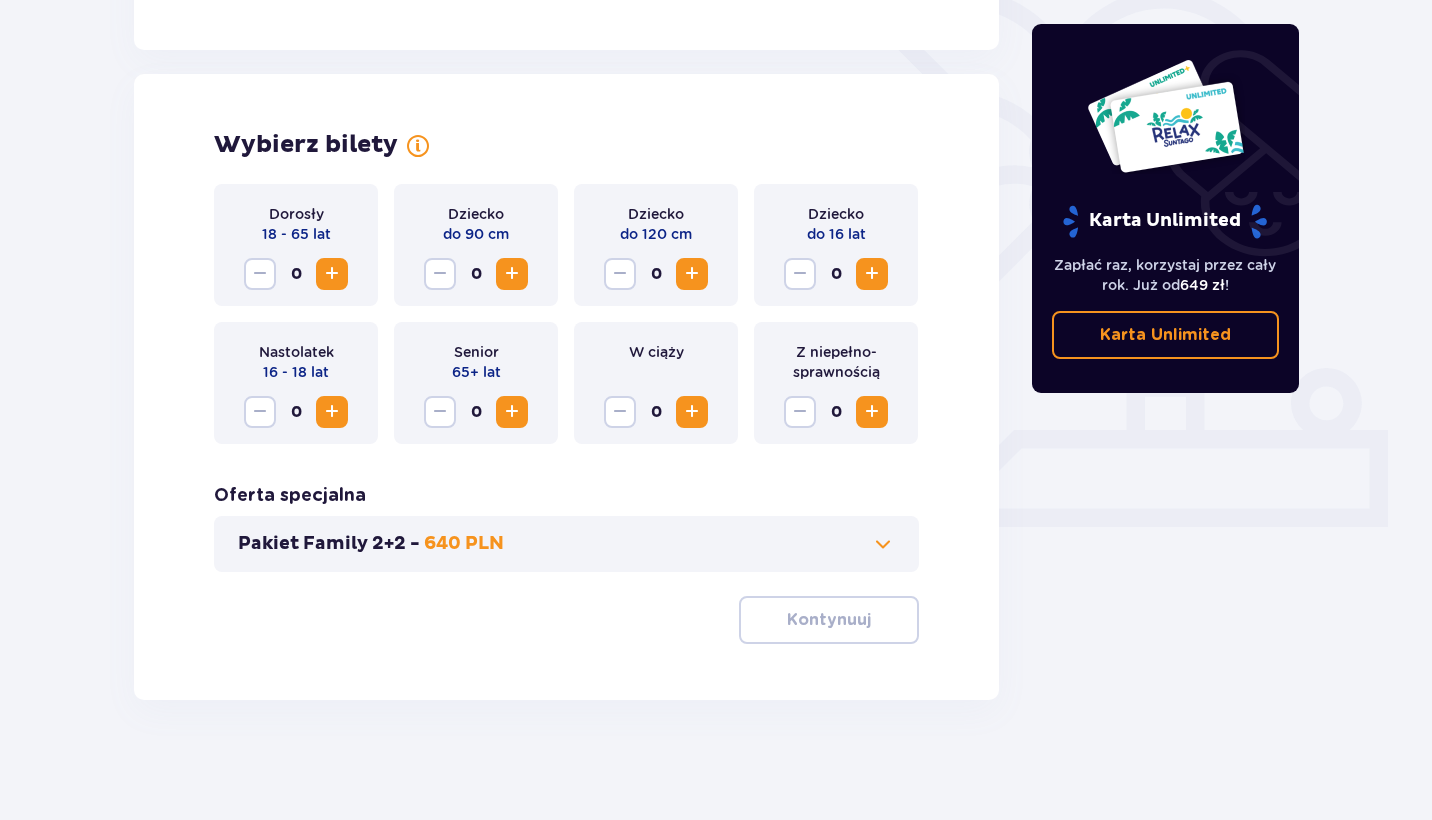 scroll, scrollTop: 506, scrollLeft: 0, axis: vertical 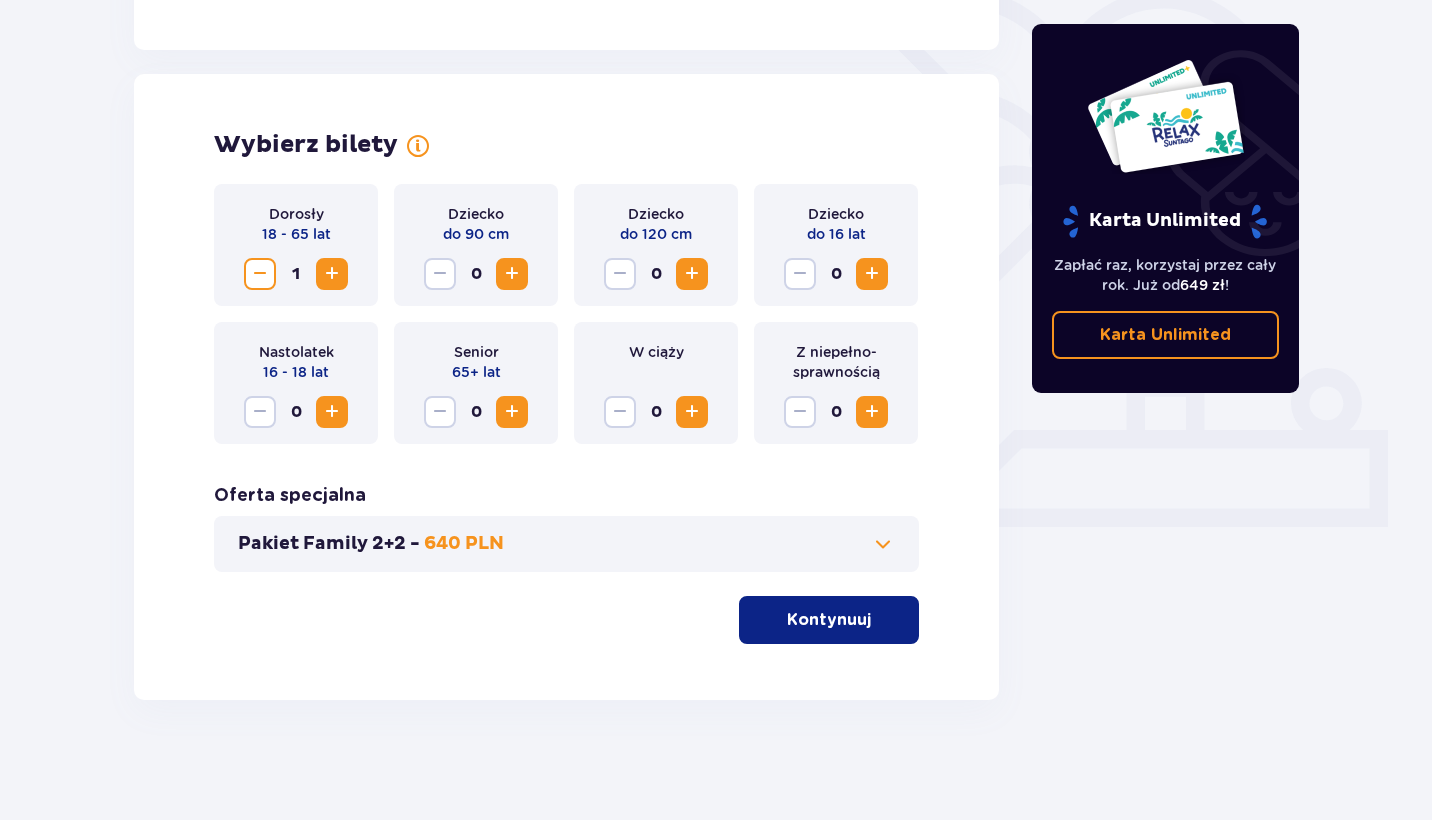 click at bounding box center (872, 274) 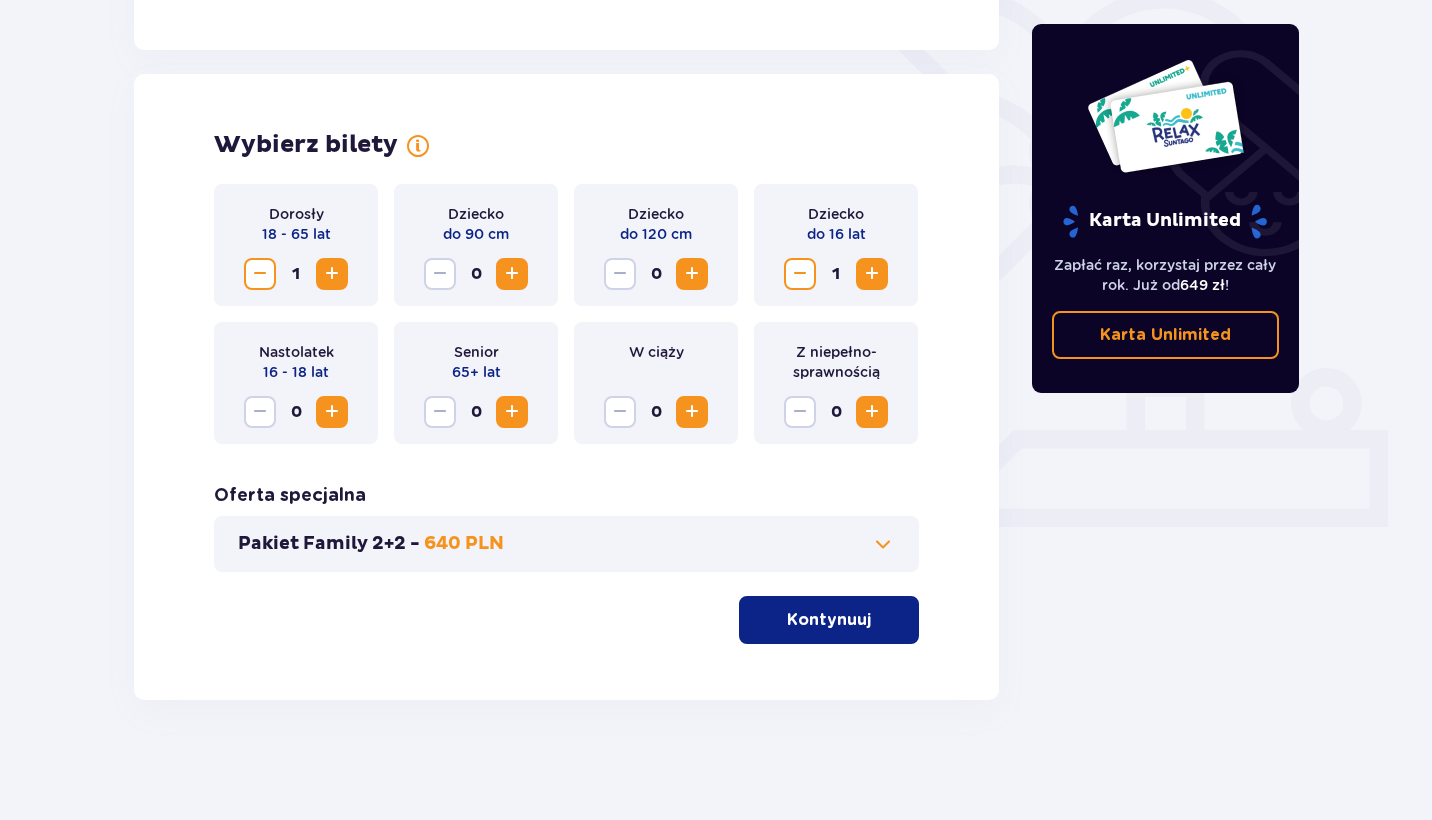 click at bounding box center [872, 274] 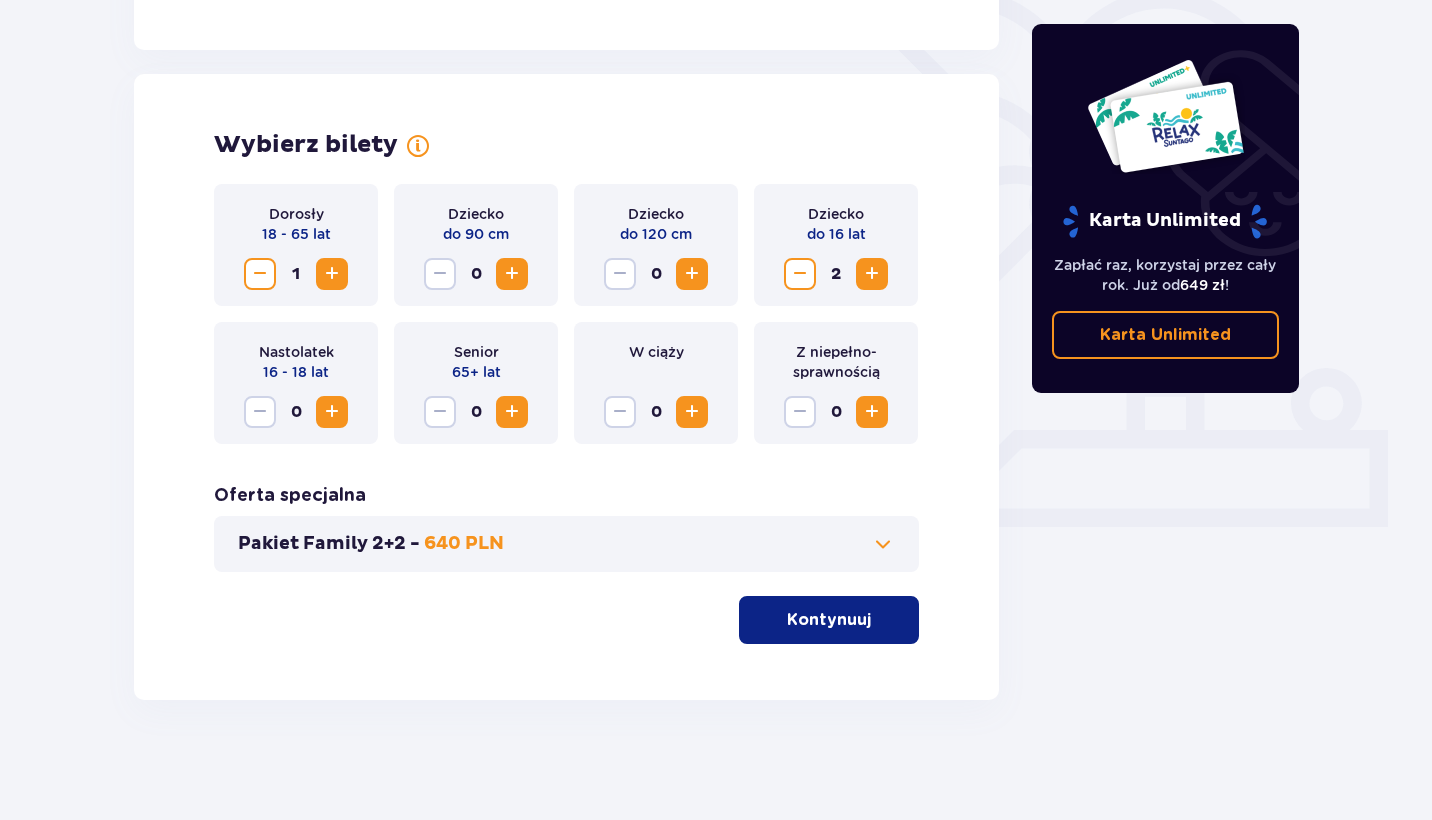 click on "Kontynuuj" at bounding box center [829, 620] 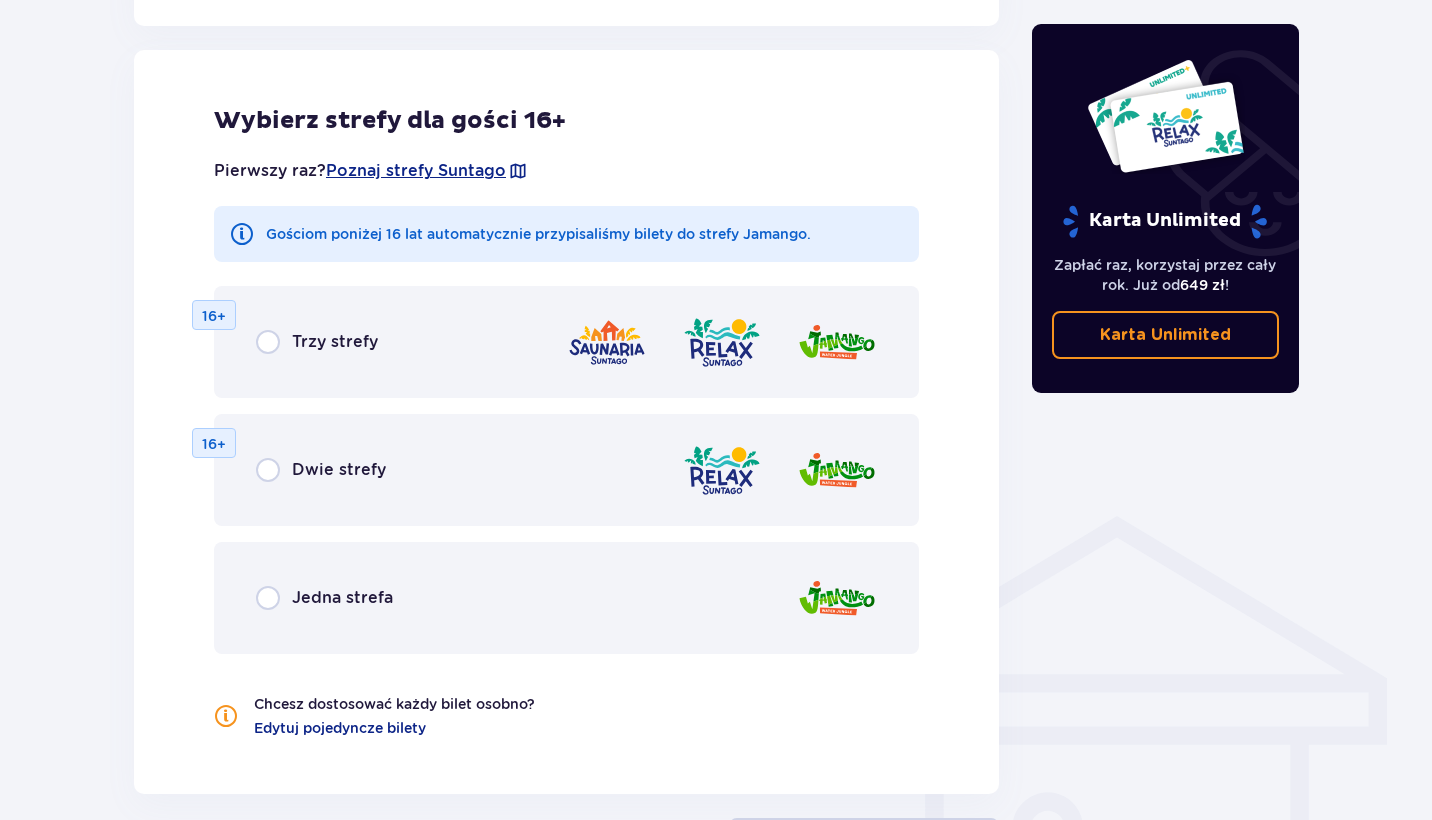 scroll, scrollTop: 1110, scrollLeft: 0, axis: vertical 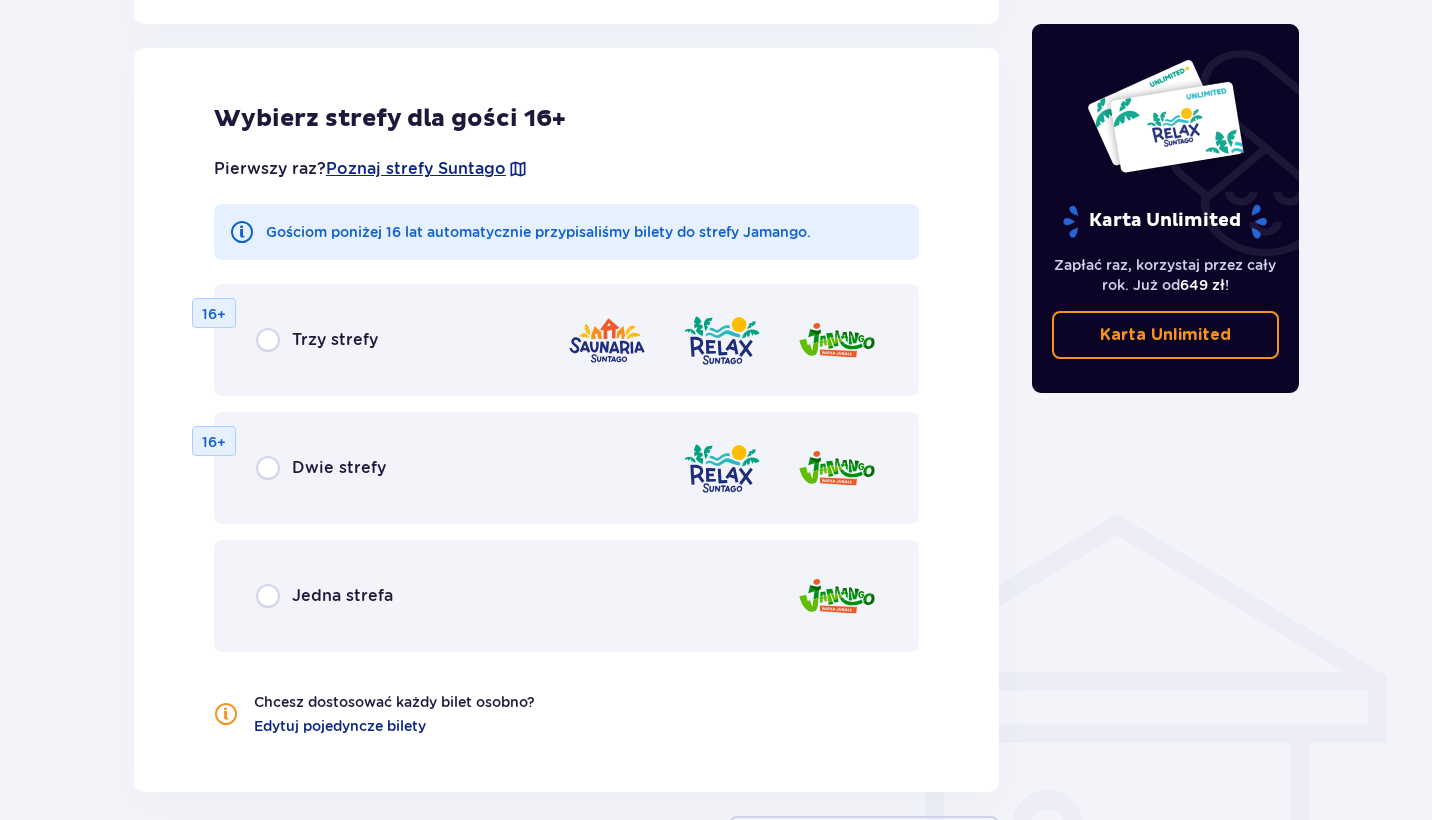 click at bounding box center [268, 596] 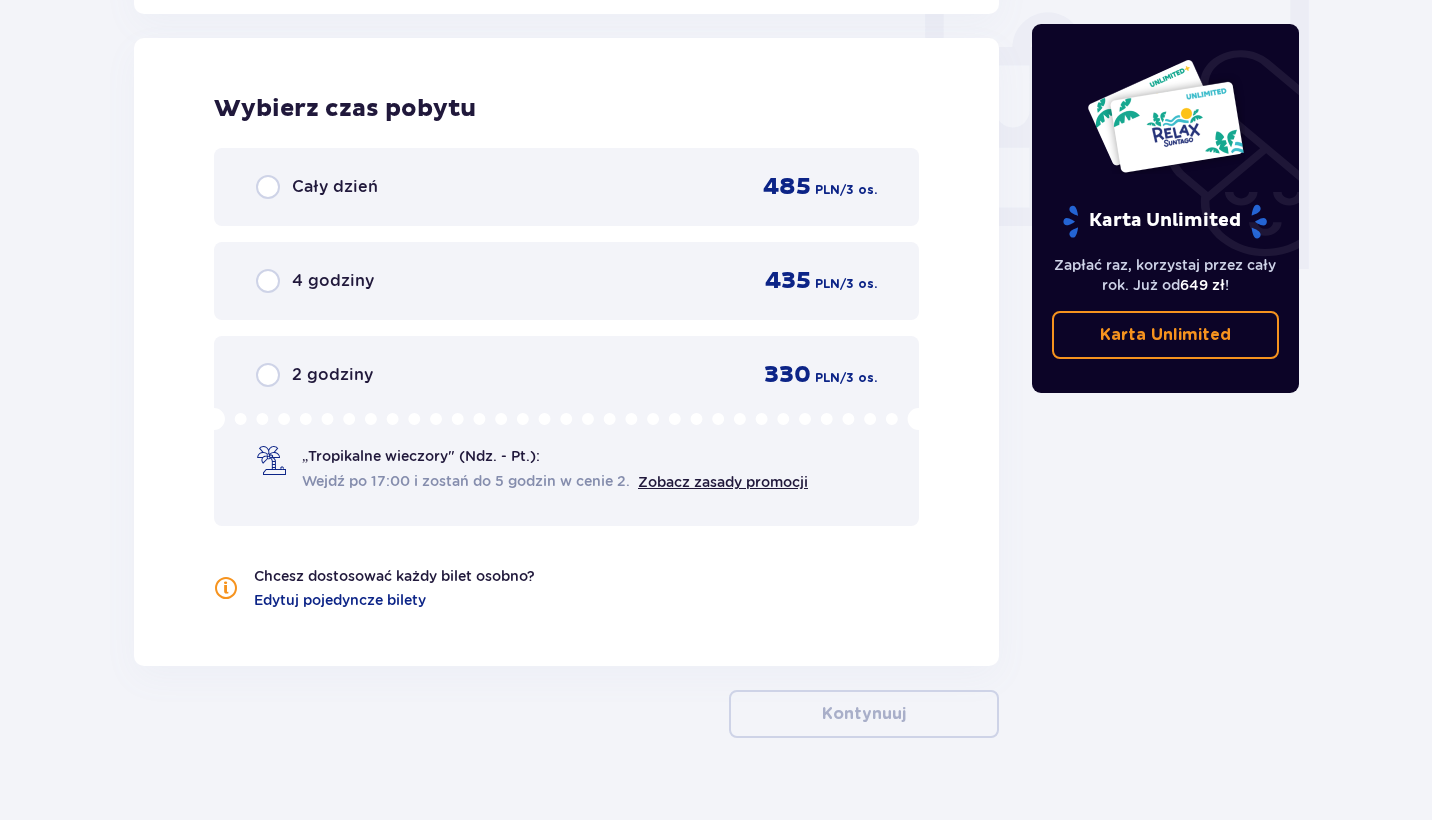 scroll, scrollTop: 1894, scrollLeft: 0, axis: vertical 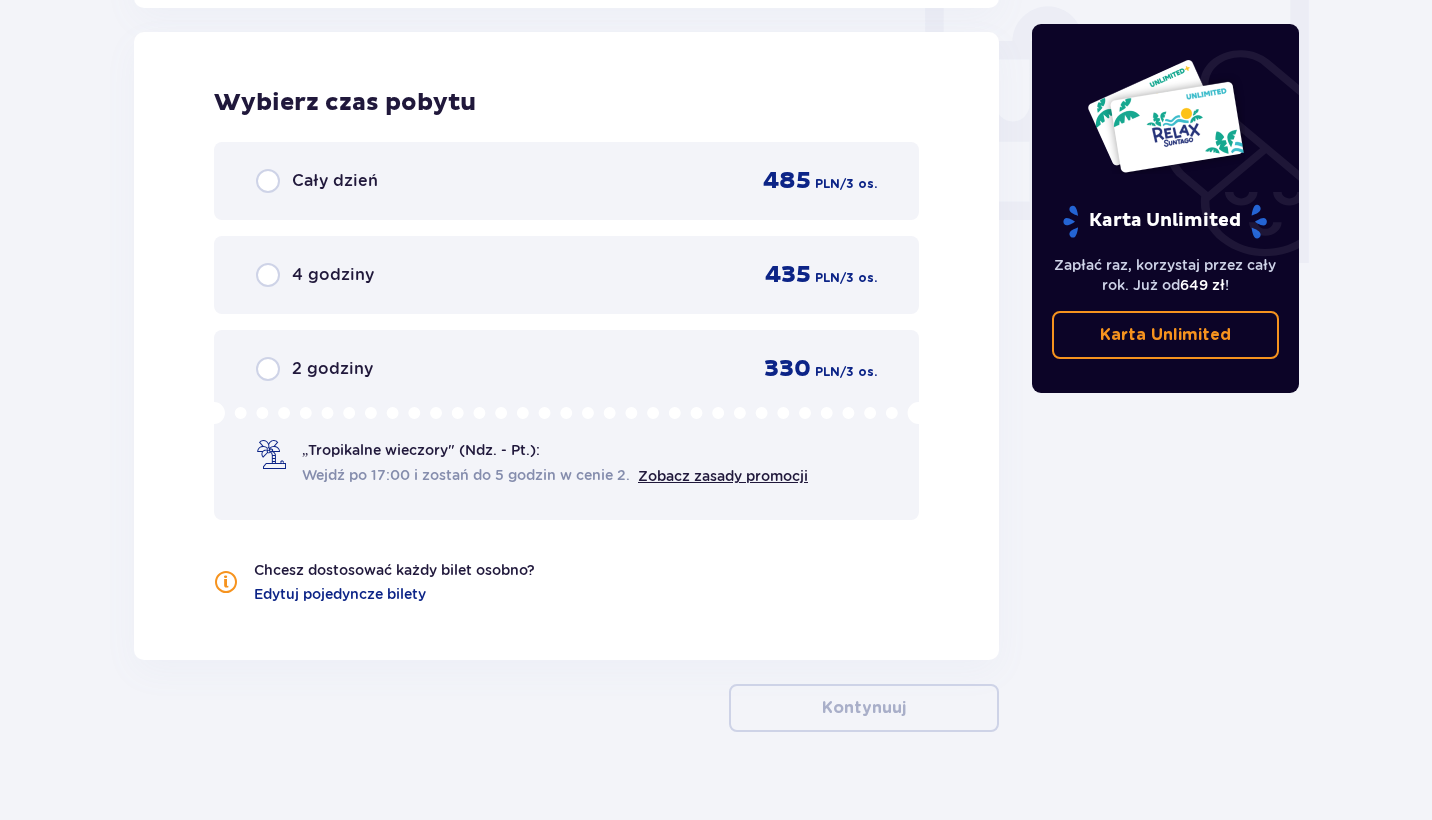 click on "„Tropikalne wieczory" (Ndz. - Pt.):" at bounding box center (421, 450) 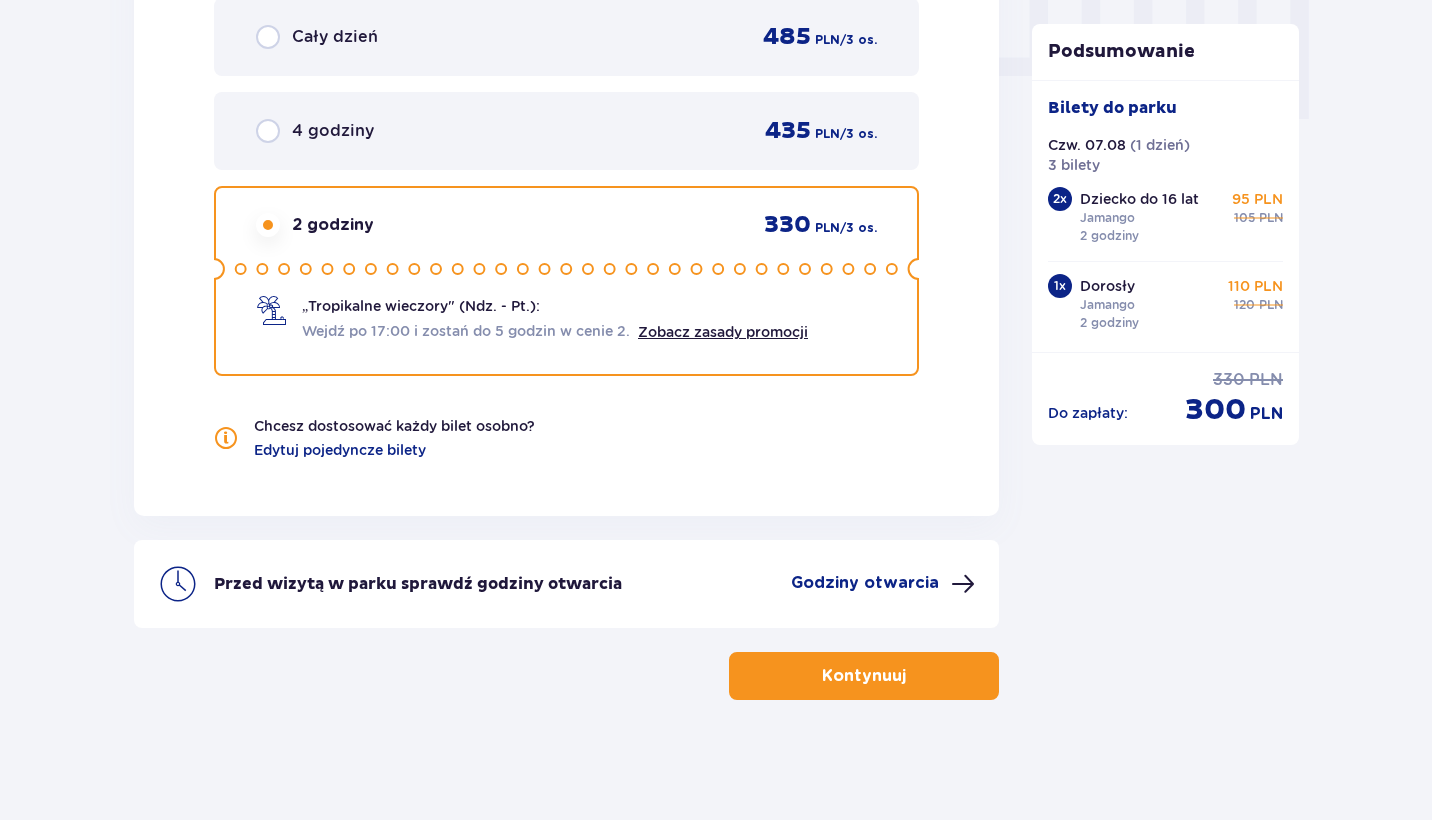 scroll, scrollTop: 2038, scrollLeft: 0, axis: vertical 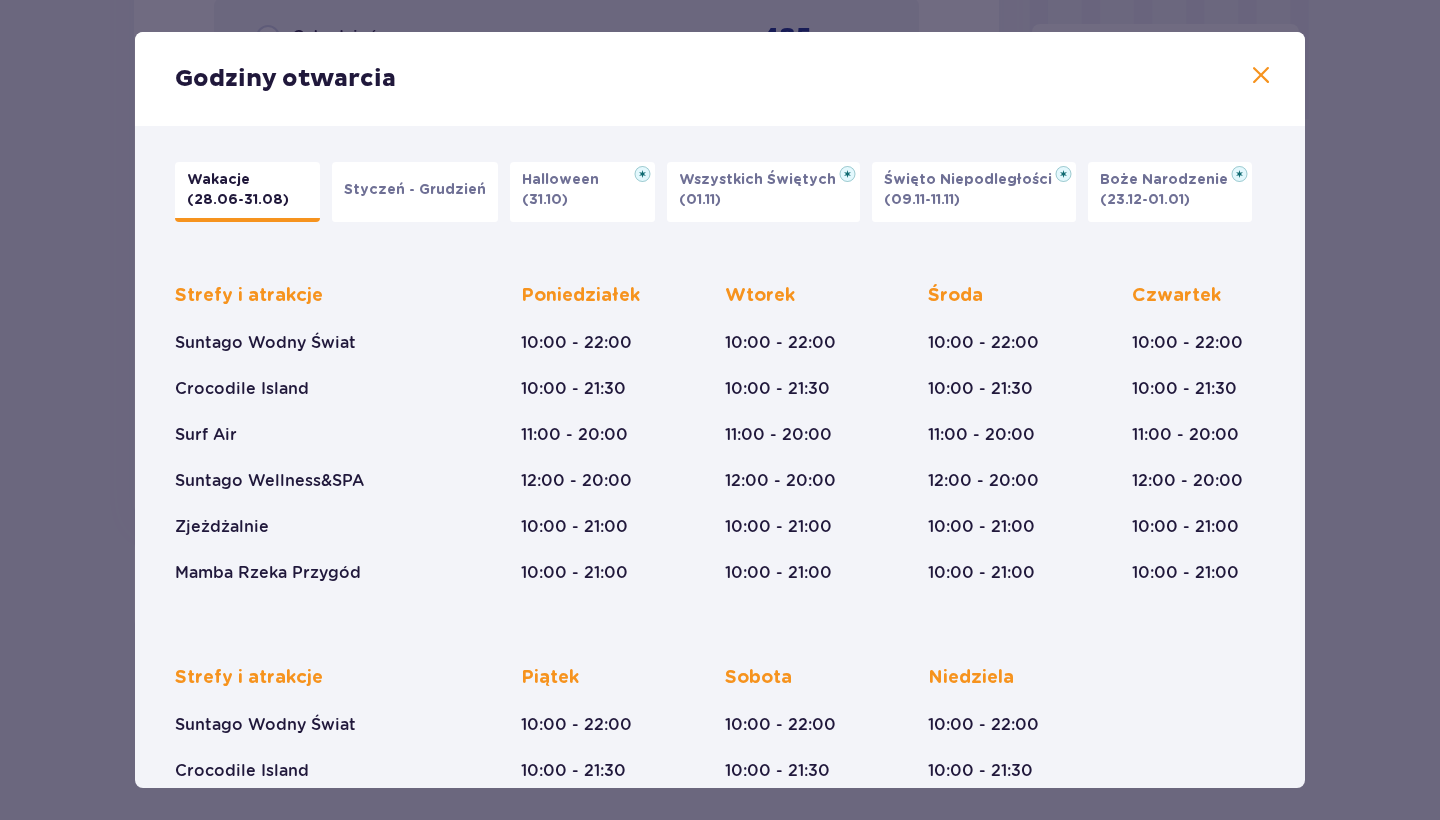 click at bounding box center [1261, 76] 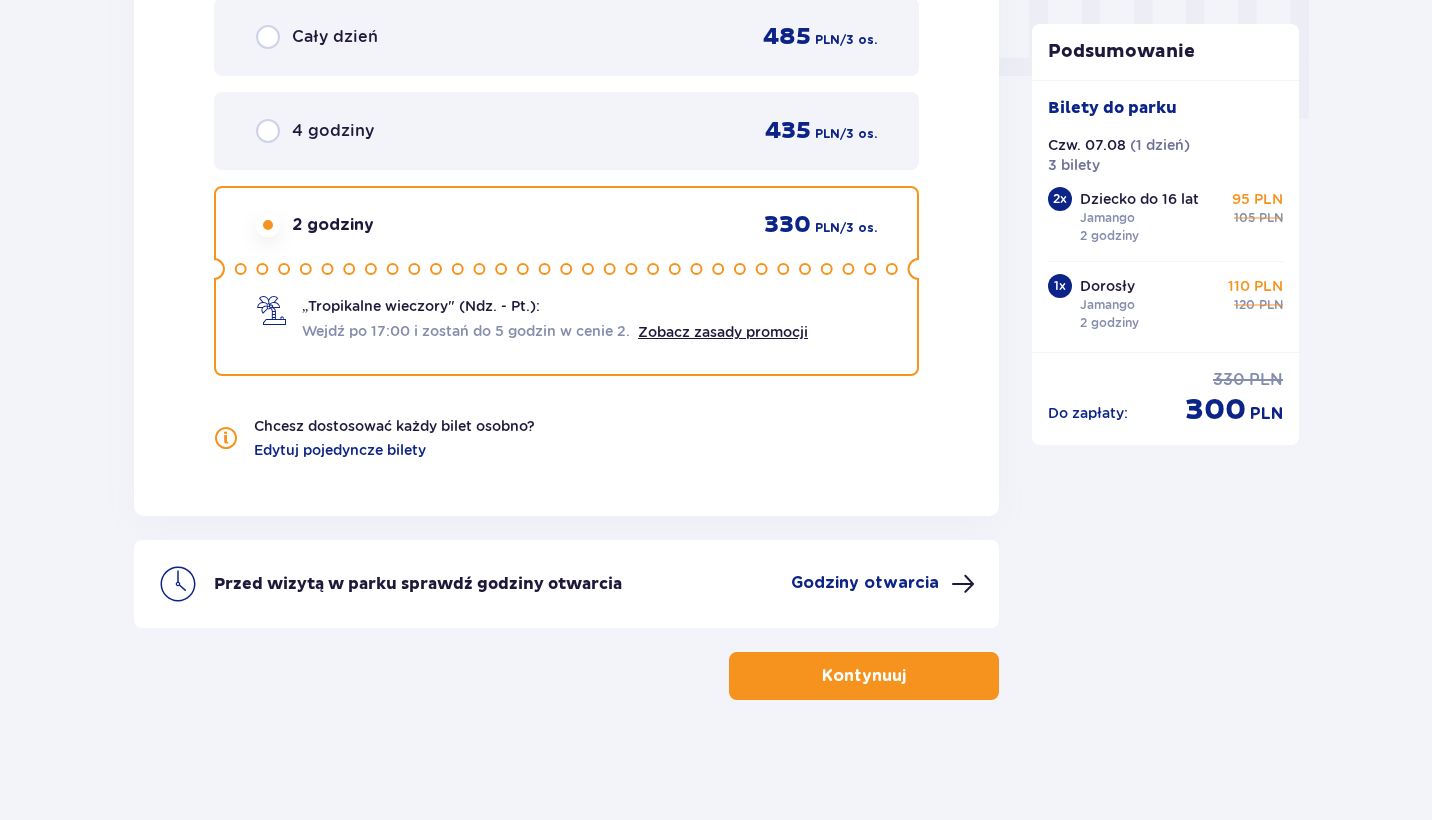 click on "Kontynuuj" at bounding box center [864, 676] 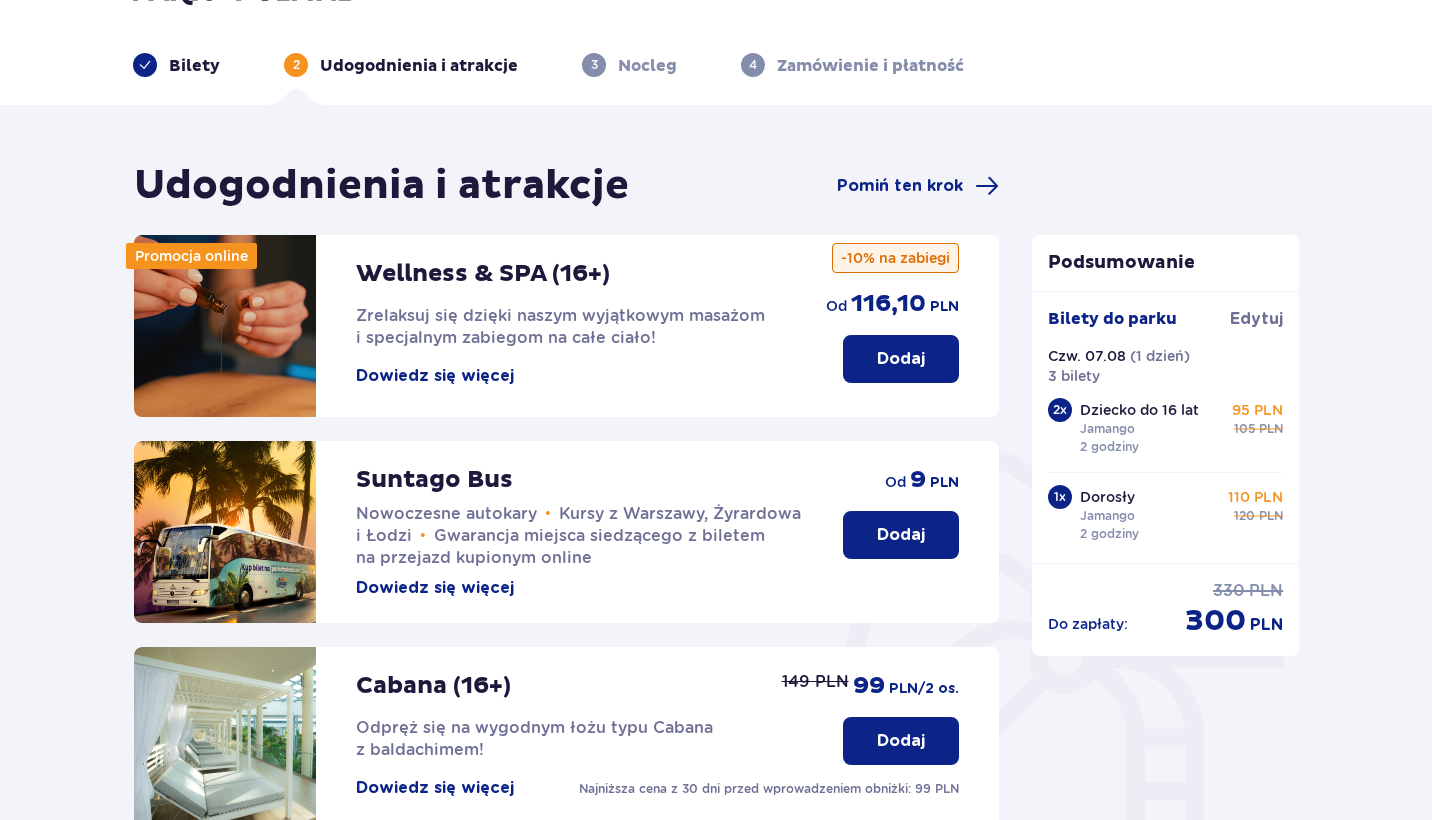 scroll, scrollTop: 74, scrollLeft: 0, axis: vertical 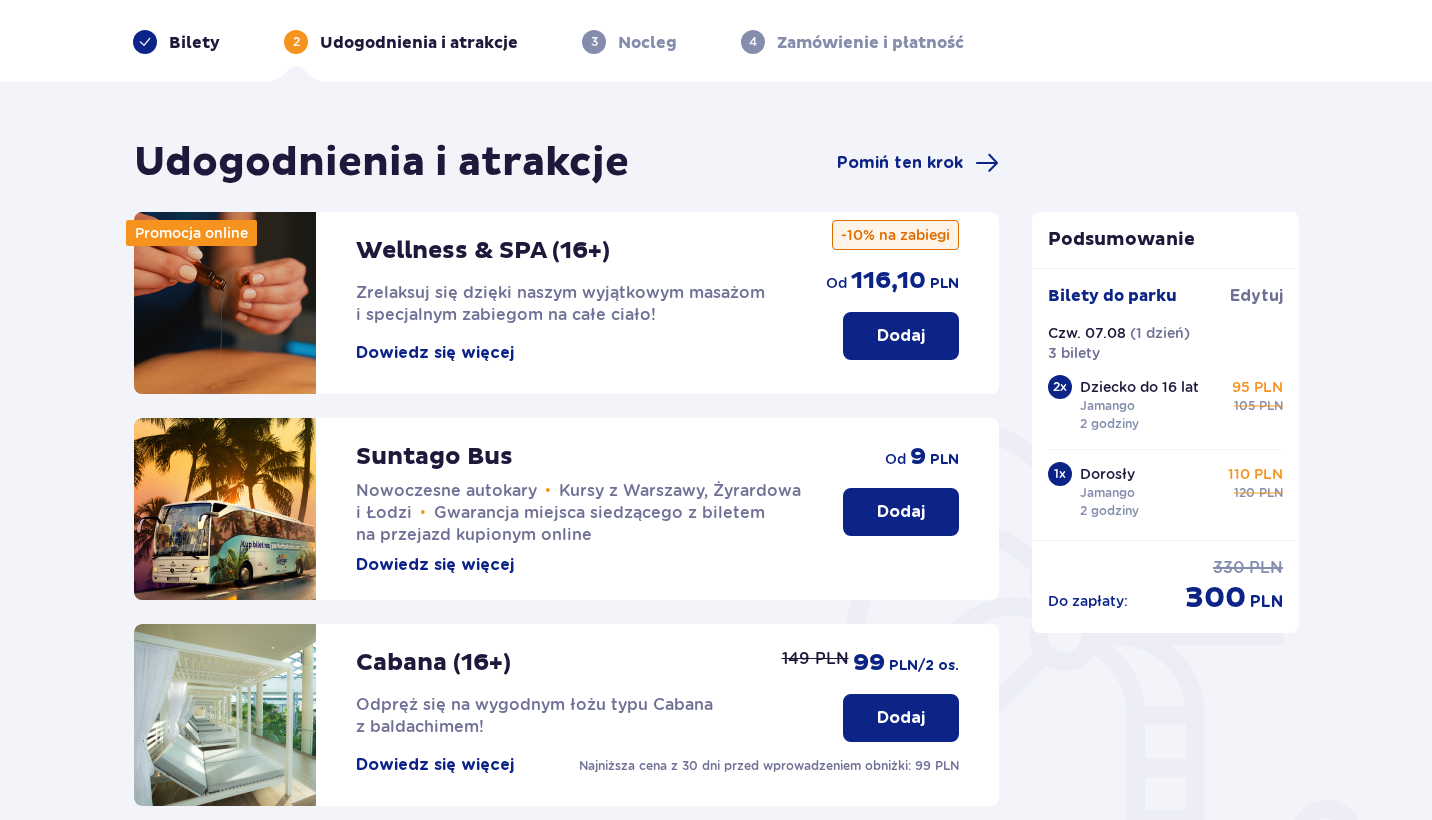 click on "Dodaj" at bounding box center [901, 512] 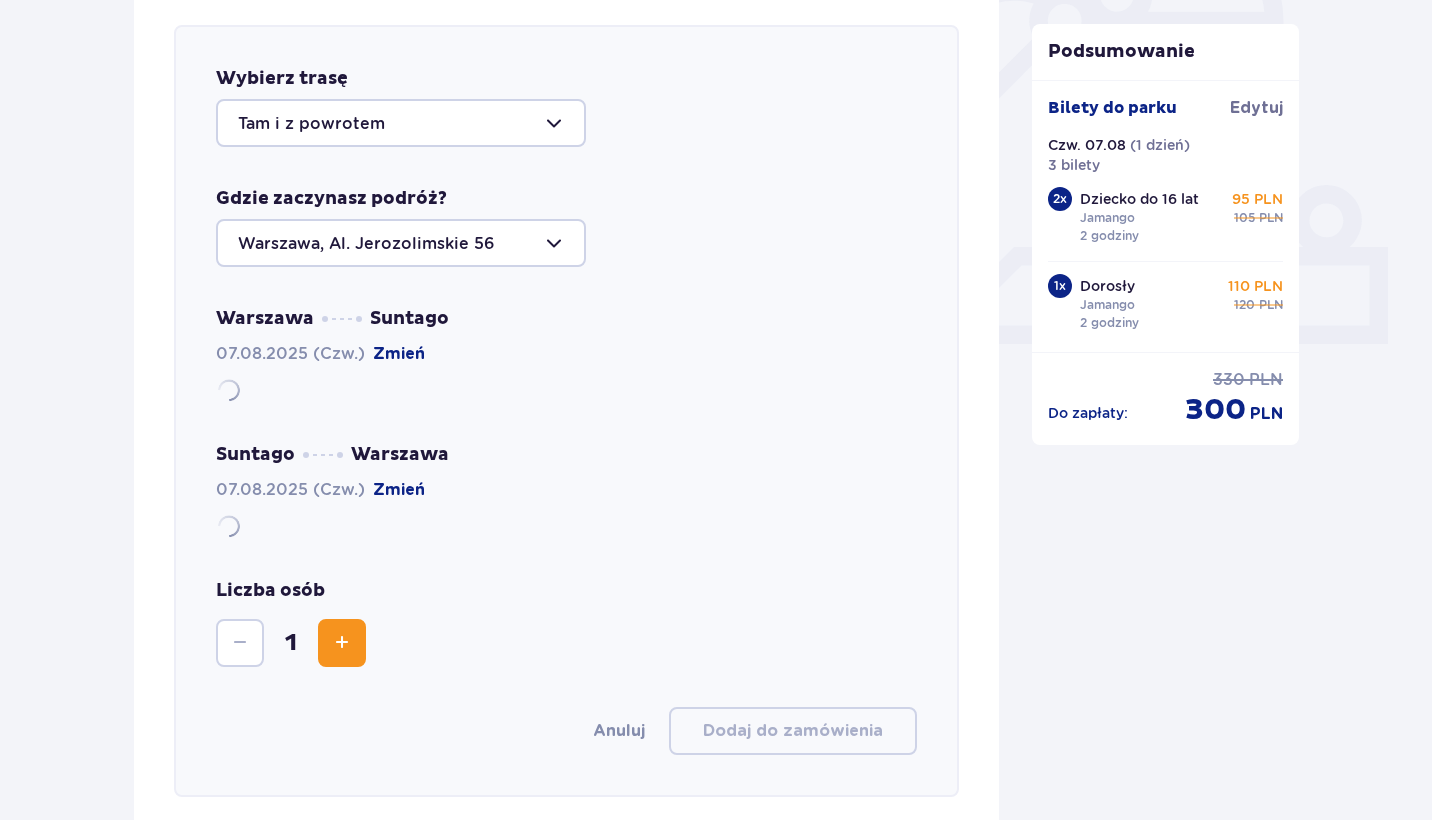 scroll, scrollTop: 690, scrollLeft: 0, axis: vertical 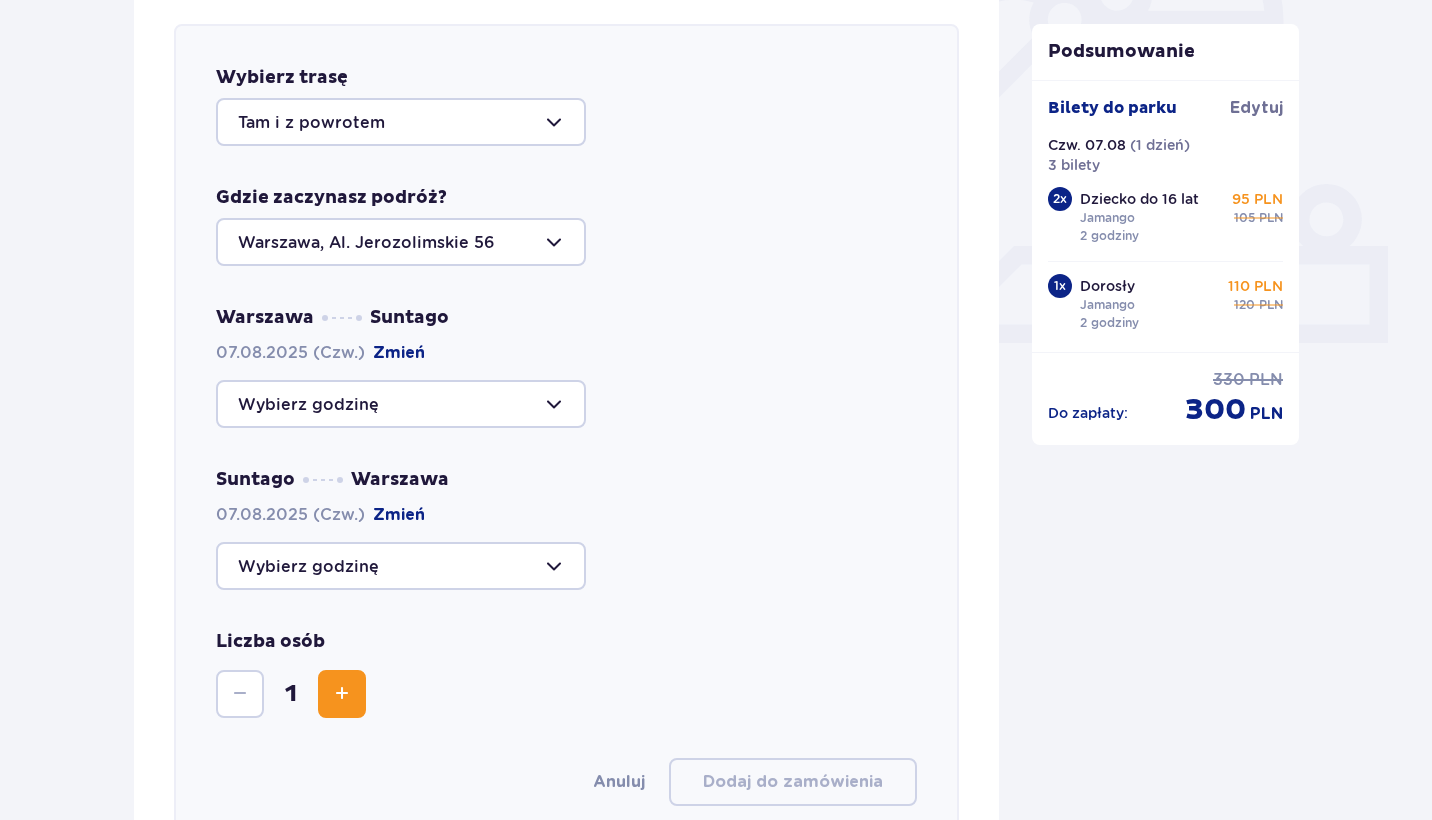 click at bounding box center [401, 122] 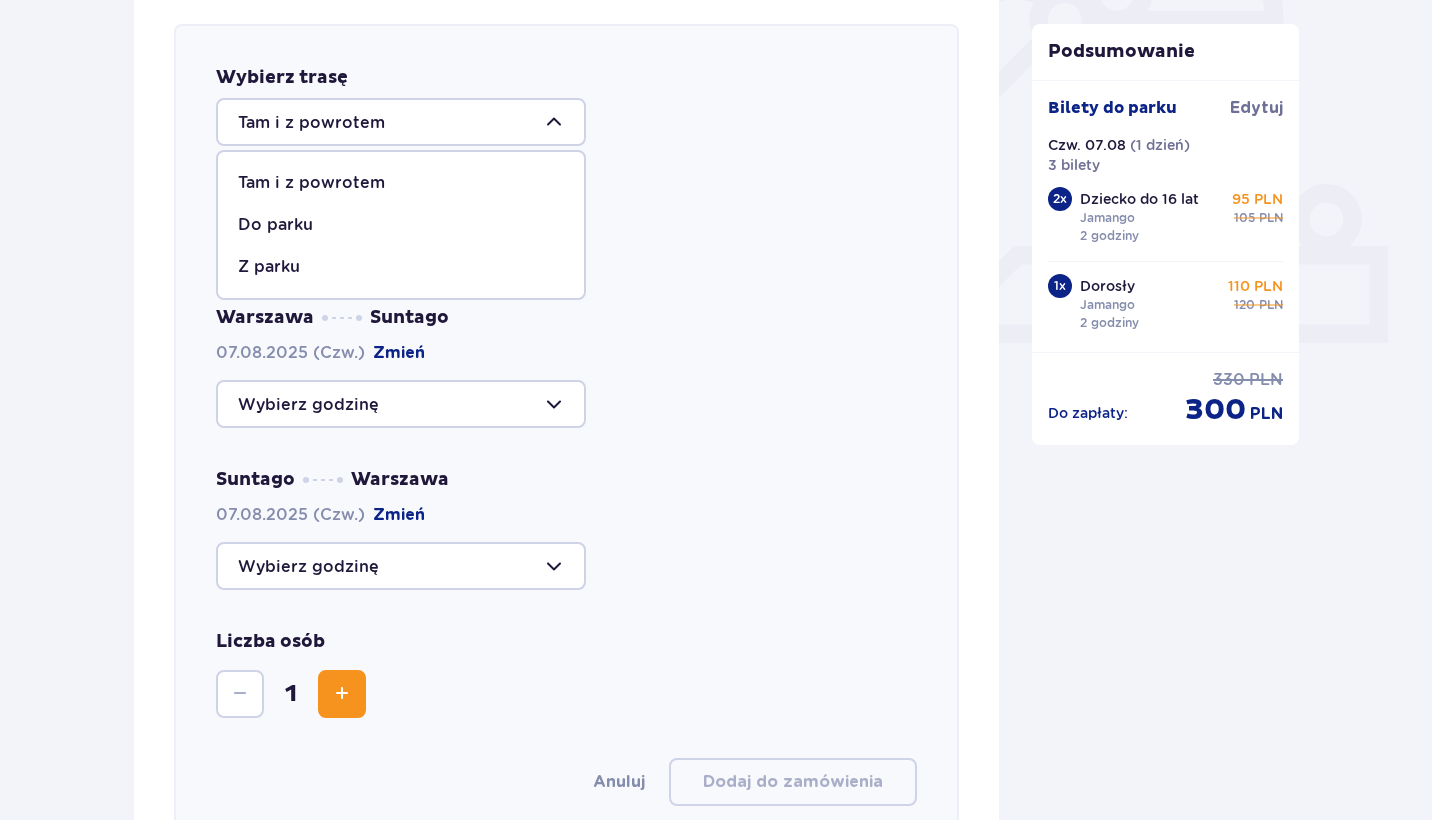 click on "Do parku" at bounding box center (275, 225) 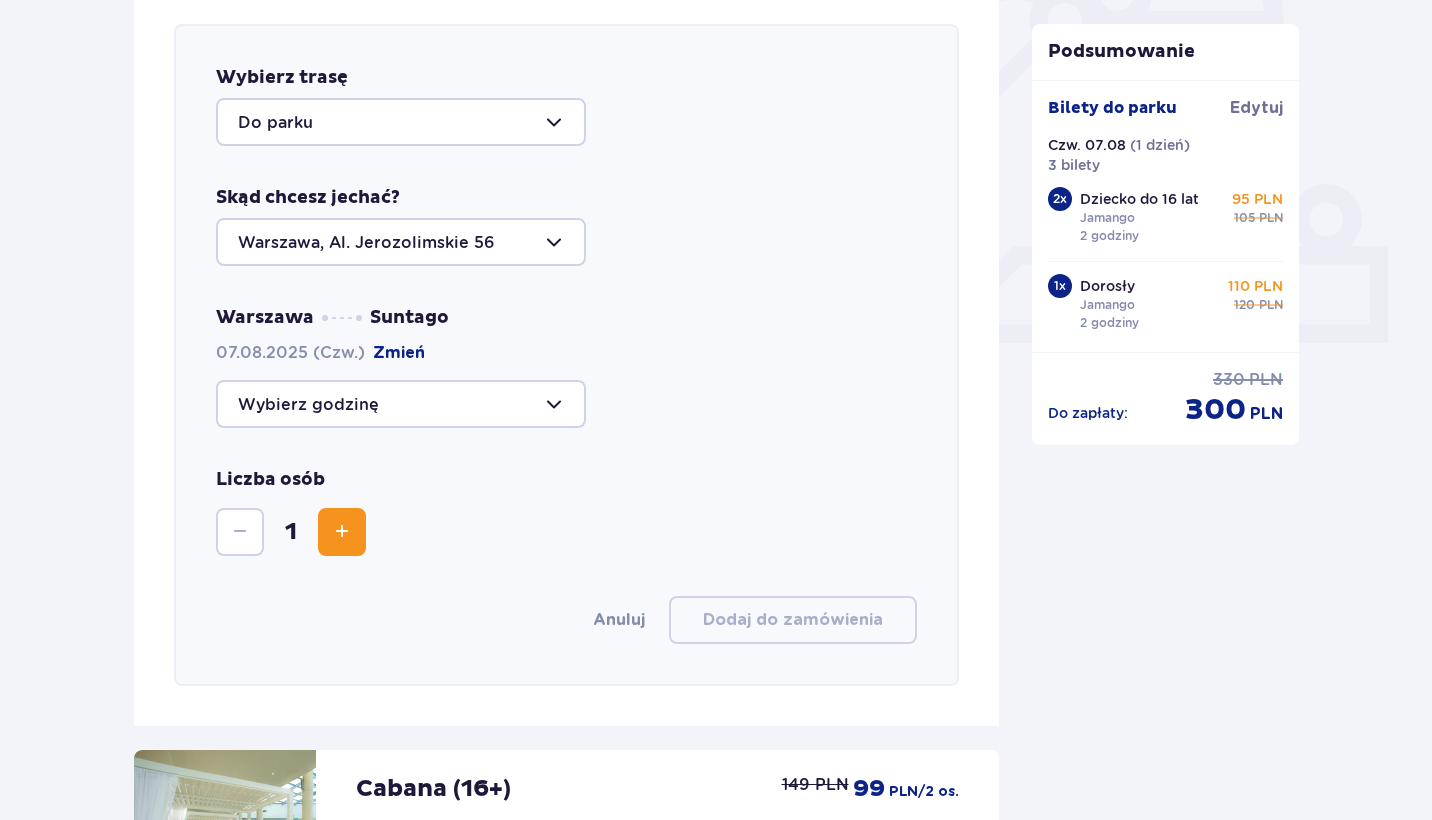click at bounding box center (401, 404) 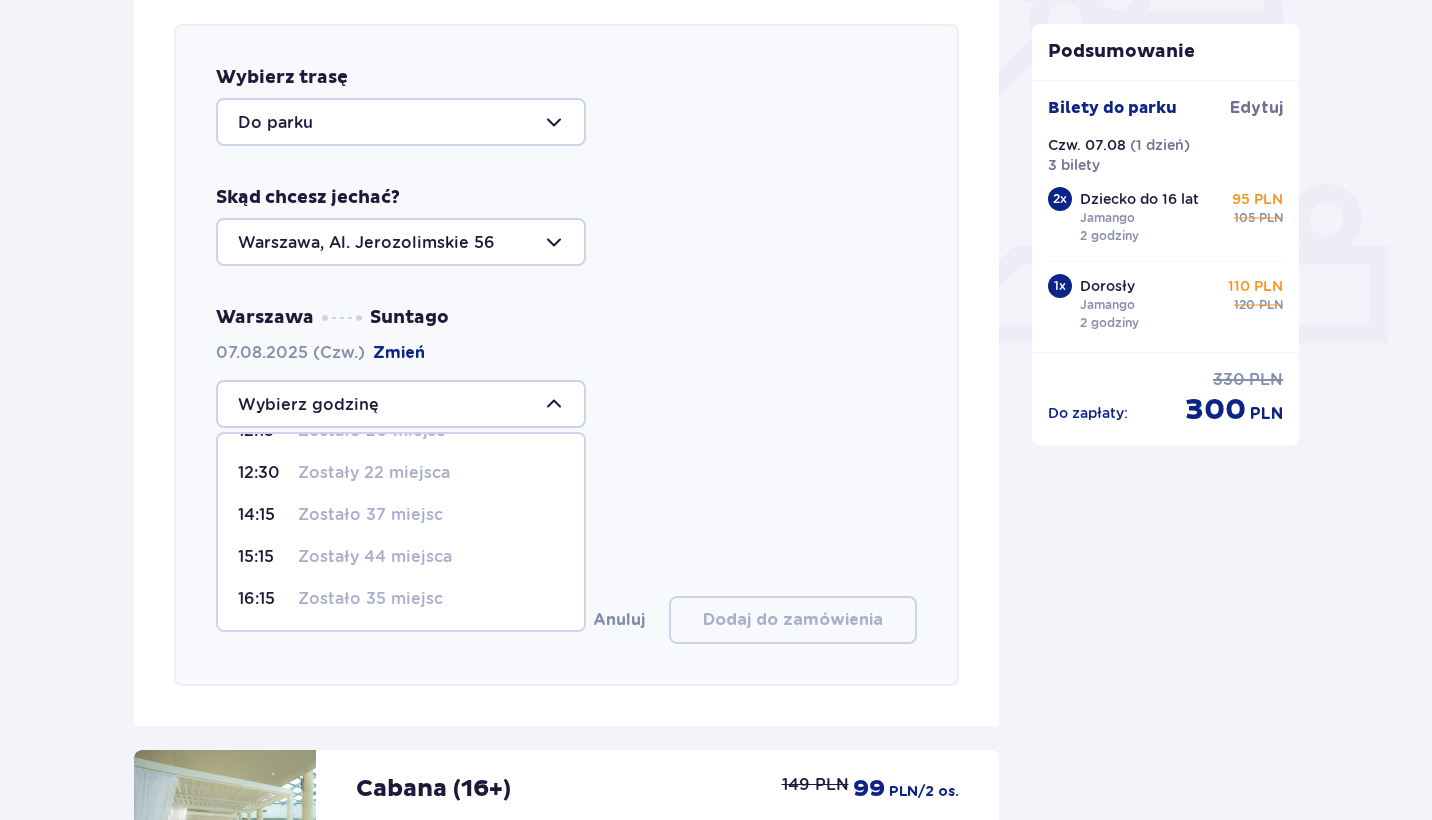scroll, scrollTop: 286, scrollLeft: 0, axis: vertical 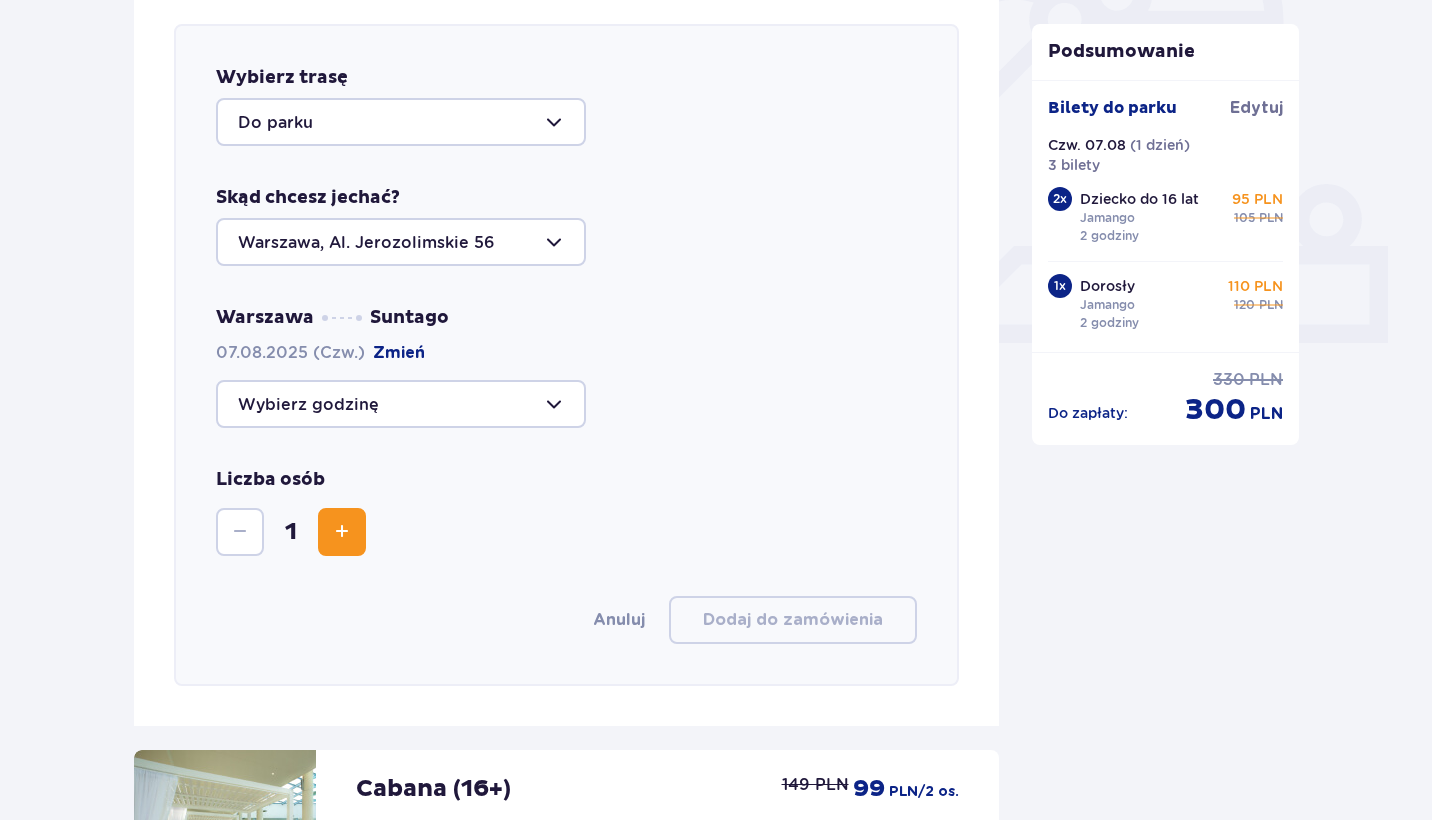 click on "Wybierz trasę Do parku Skąd chcesz jechać? Warszawa, Al. Jerozolimskie 56 Warszawa Suntago 07.08.2025 (Czw.) Zmień Liczba osób 1 Anuluj Dodaj do zamówienia" at bounding box center [566, 355] 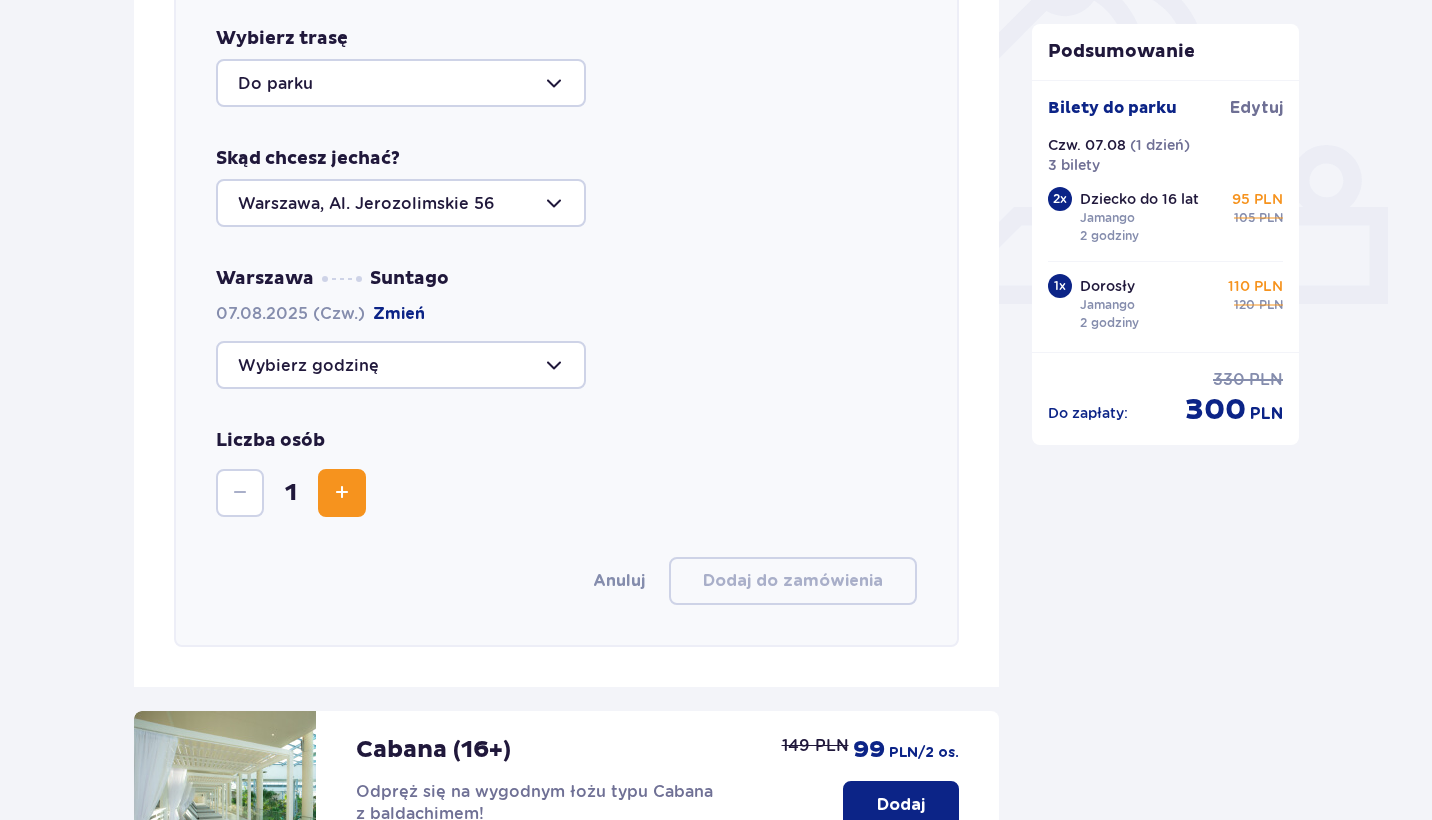 scroll, scrollTop: 734, scrollLeft: 0, axis: vertical 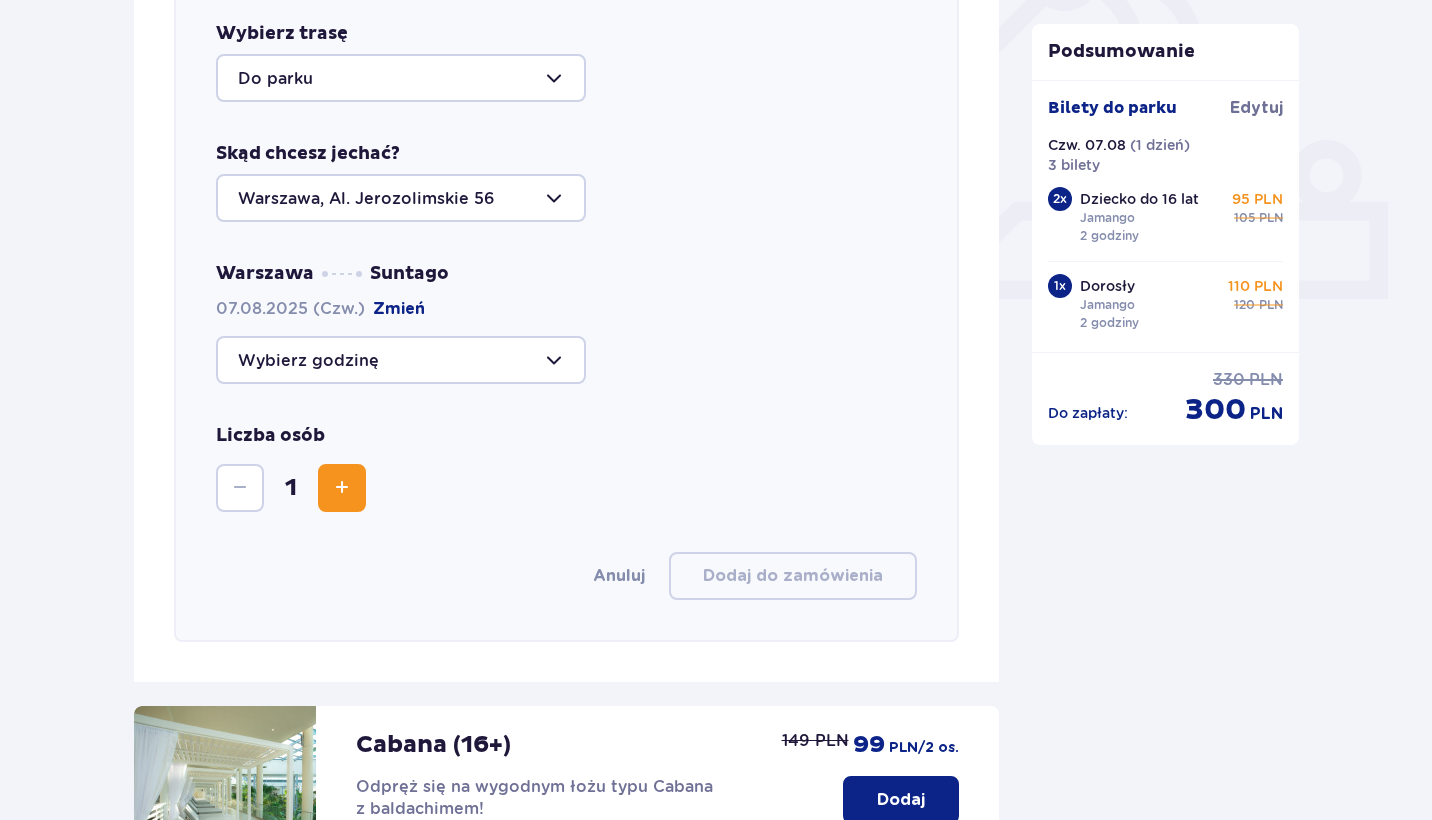 click on "Anuluj" at bounding box center [619, 576] 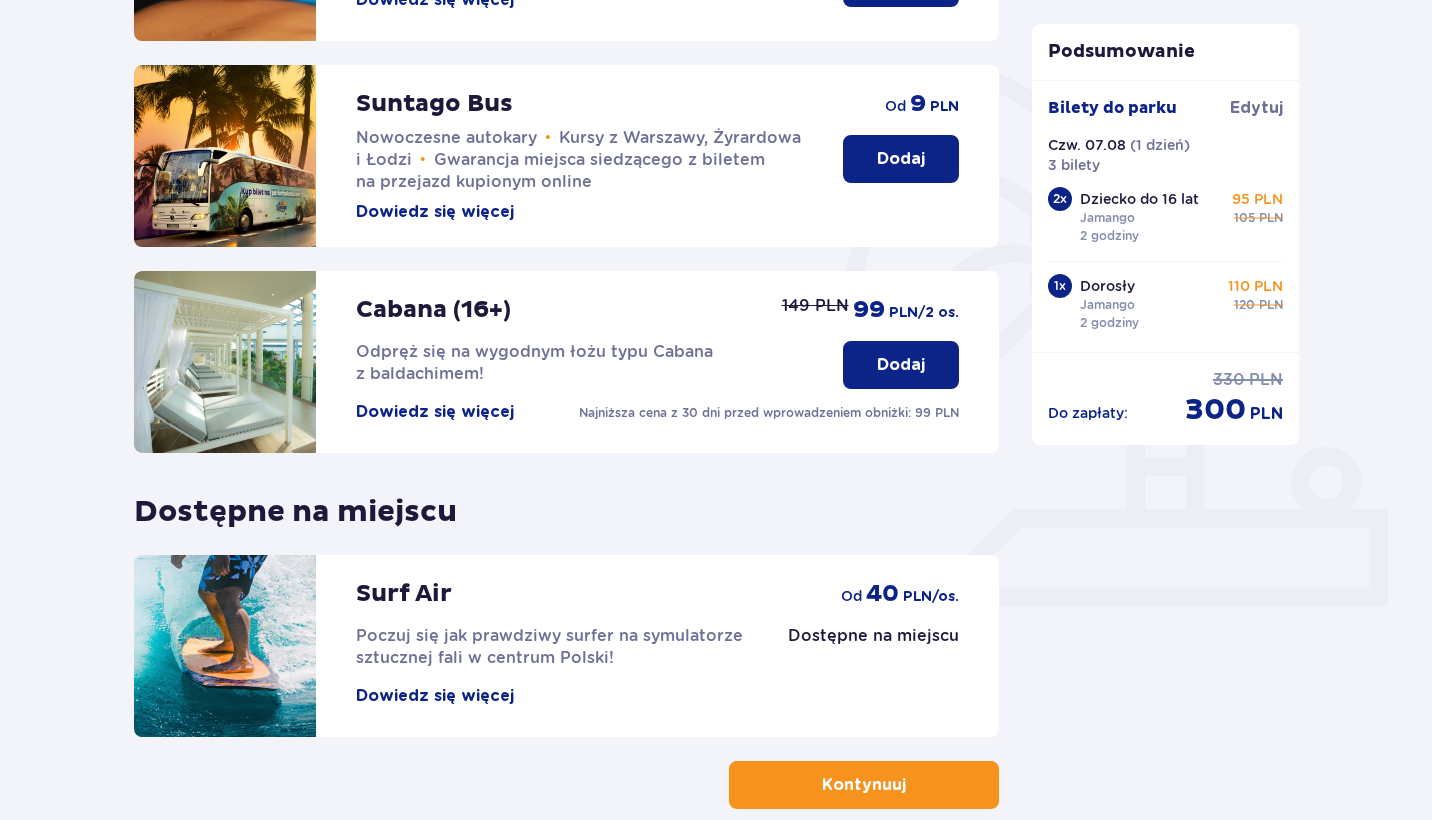scroll, scrollTop: 529, scrollLeft: 0, axis: vertical 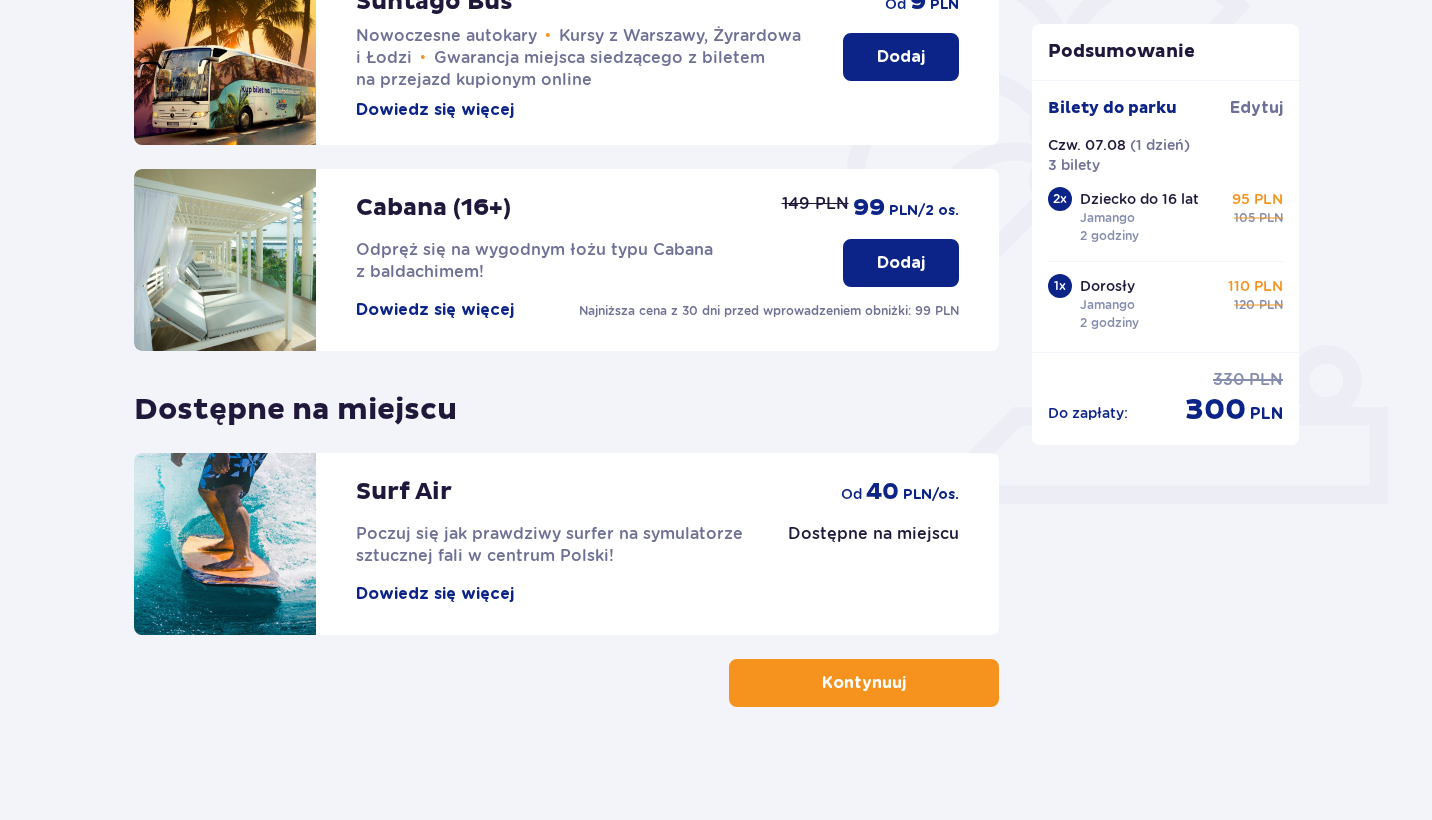 click on "Kontynuuj" at bounding box center (864, 683) 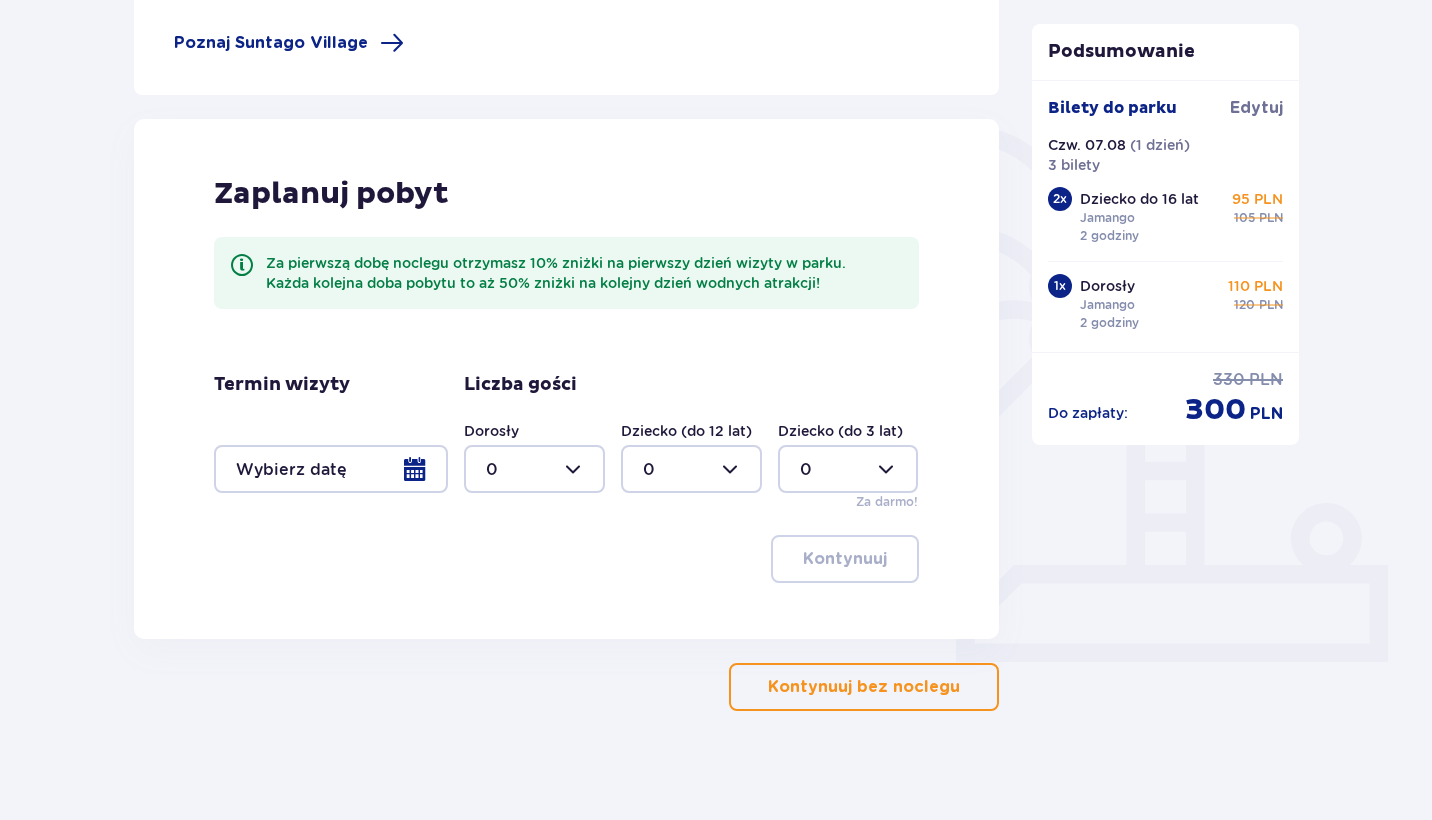scroll, scrollTop: 378, scrollLeft: 0, axis: vertical 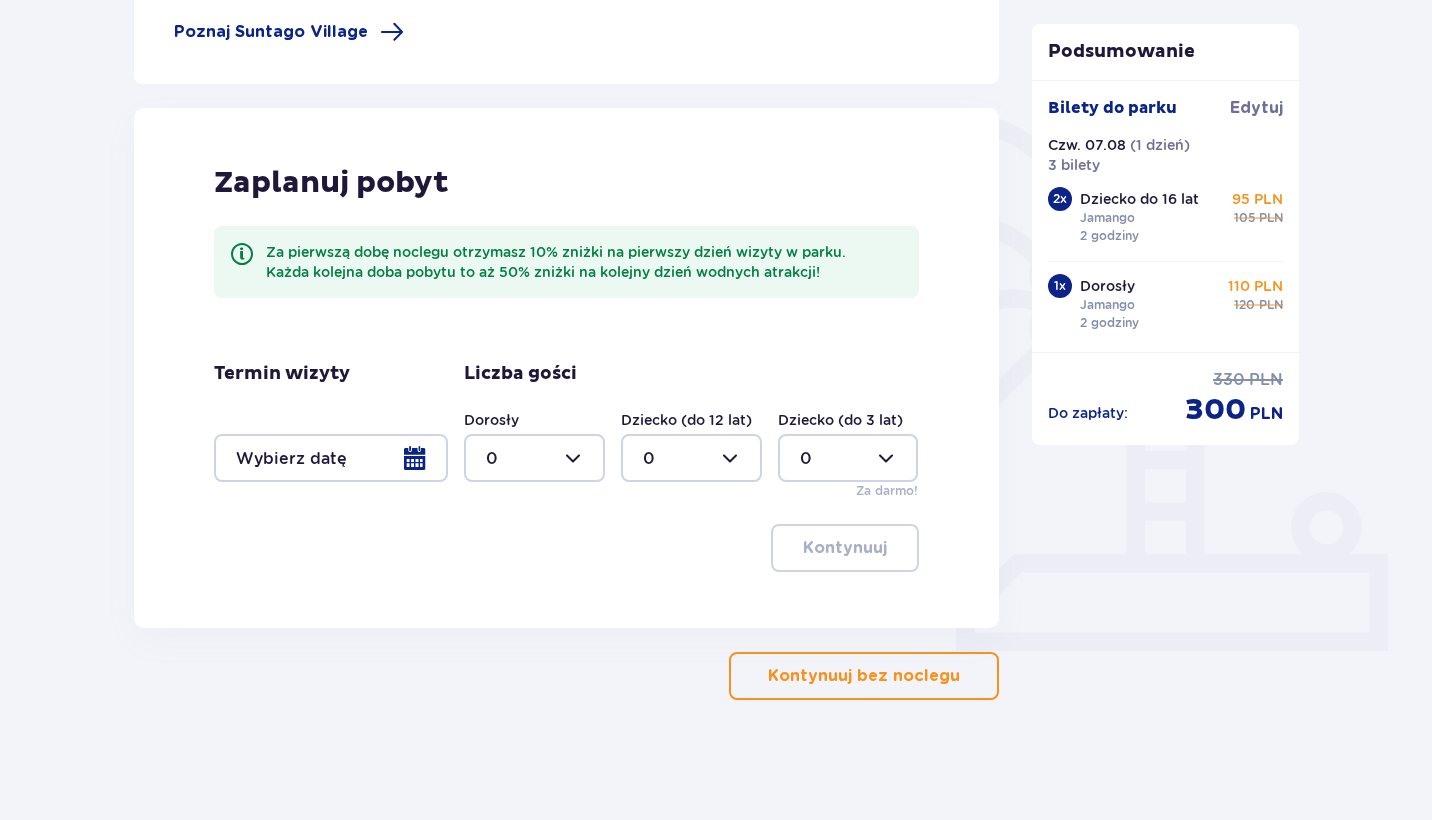 click on "Kontynuuj bez noclegu" at bounding box center [864, 676] 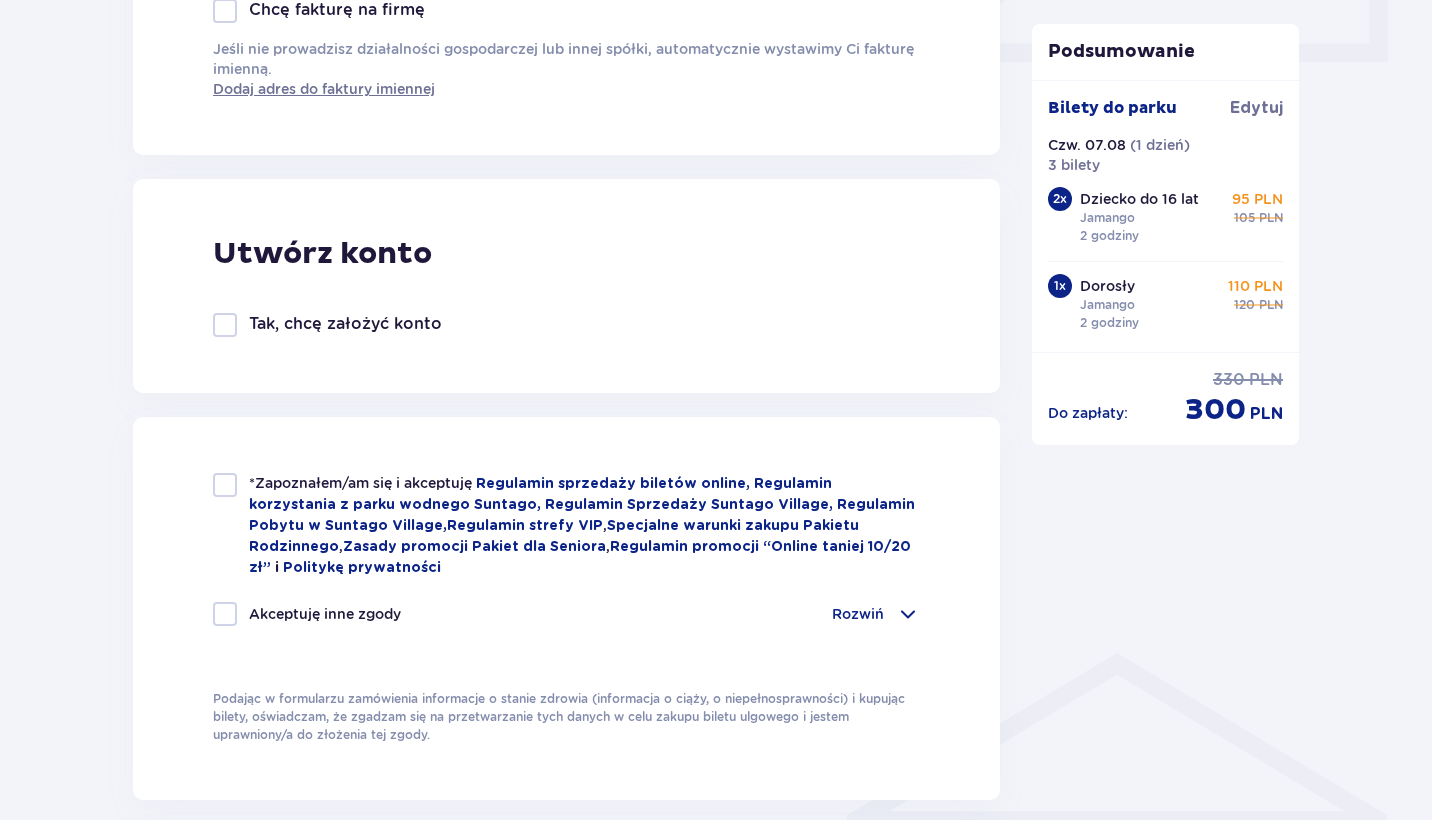 scroll, scrollTop: 1015, scrollLeft: 0, axis: vertical 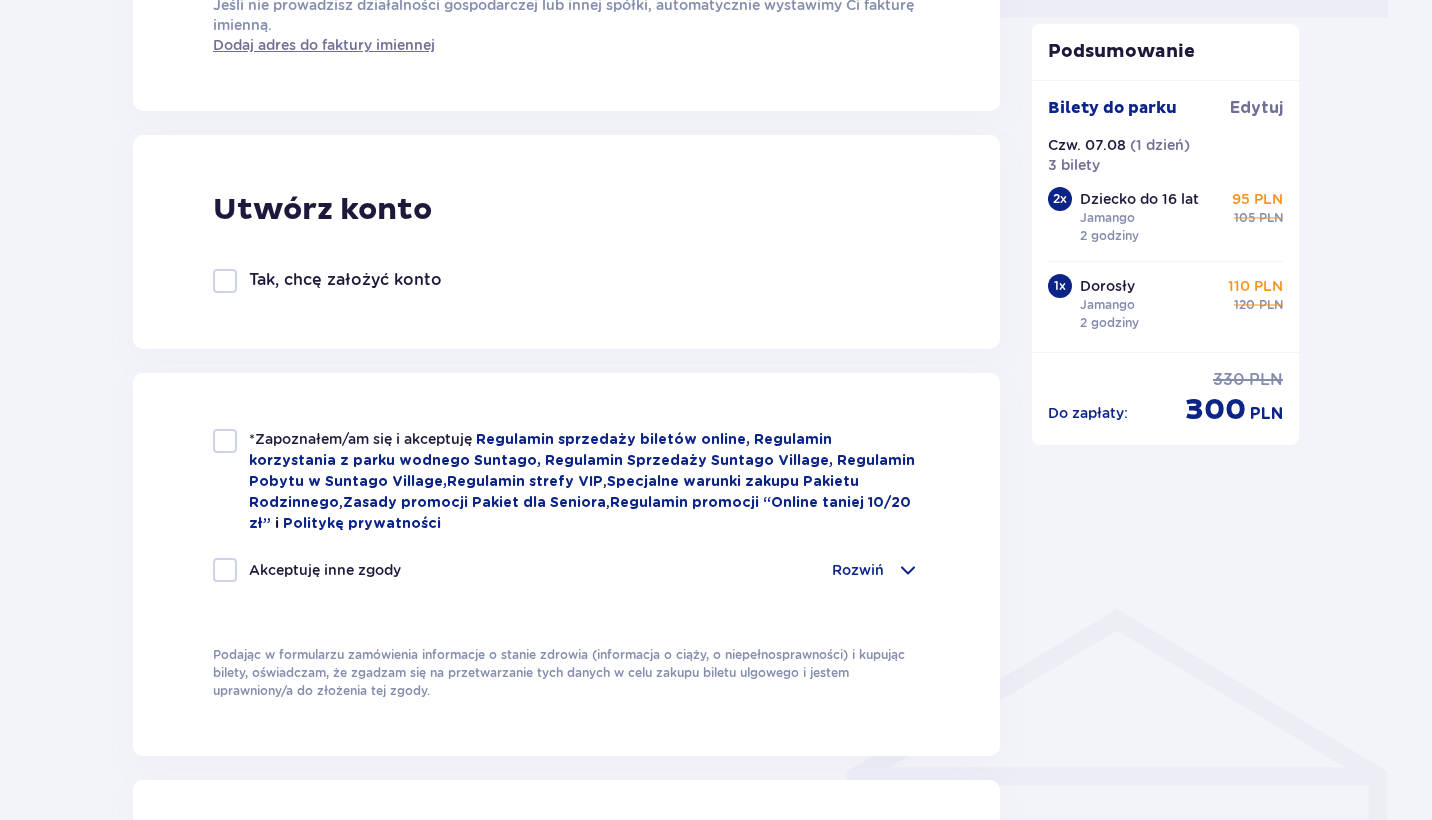 click at bounding box center [225, 441] 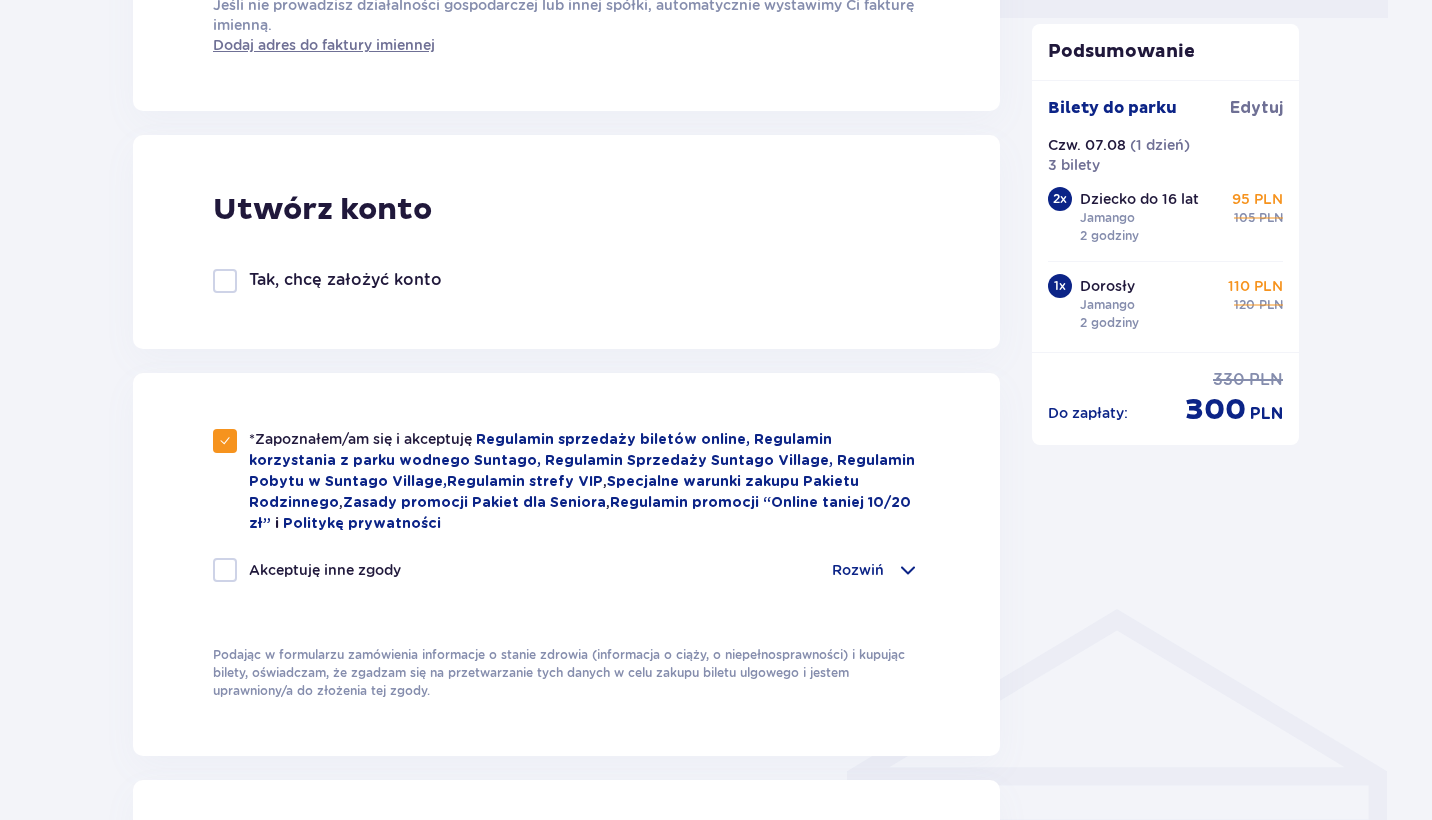 click at bounding box center (225, 570) 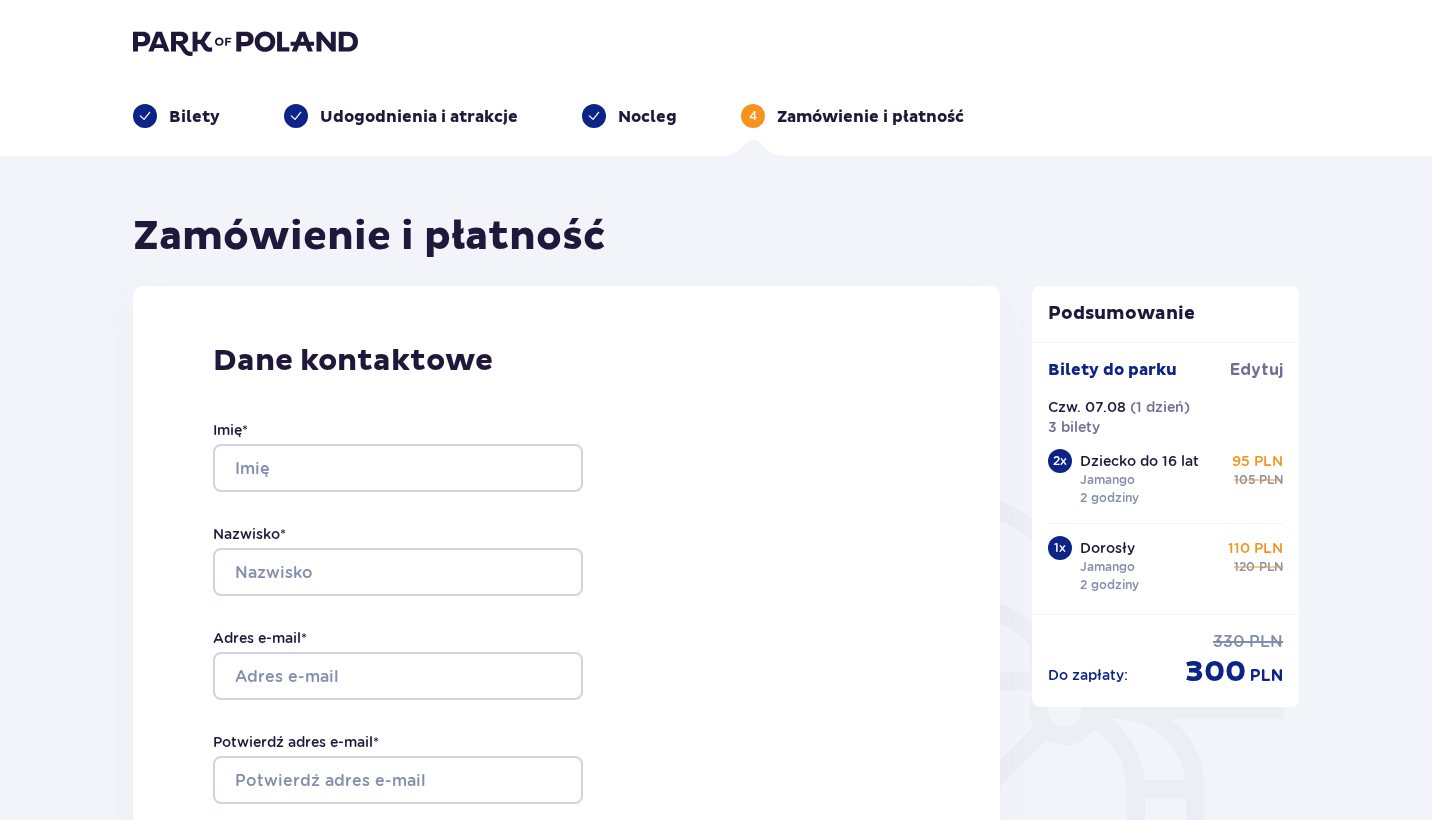 scroll, scrollTop: 0, scrollLeft: 0, axis: both 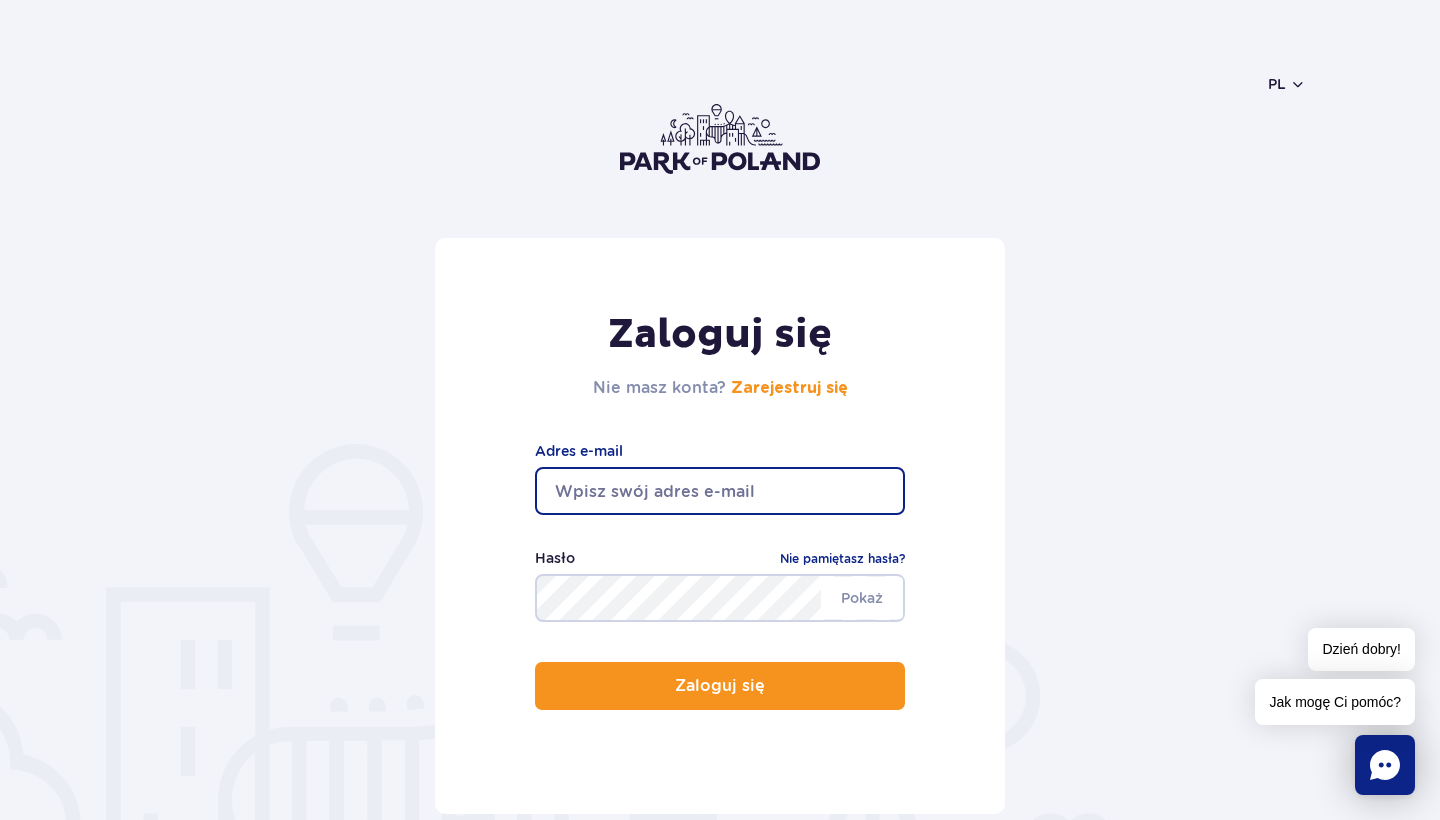 type on "pazik.jadwiga@gmail.com" 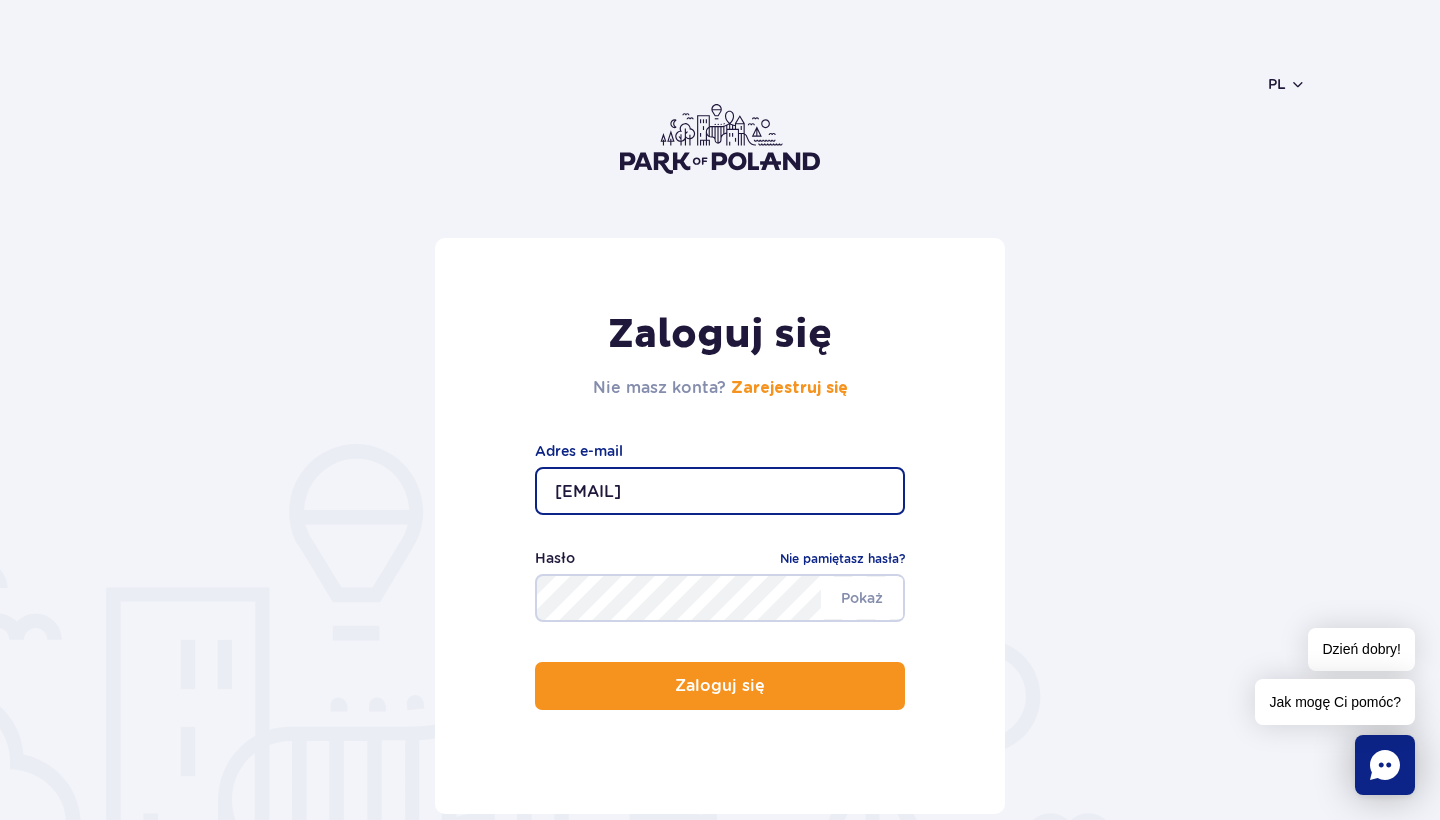 click on "Zaloguj się" at bounding box center [720, 686] 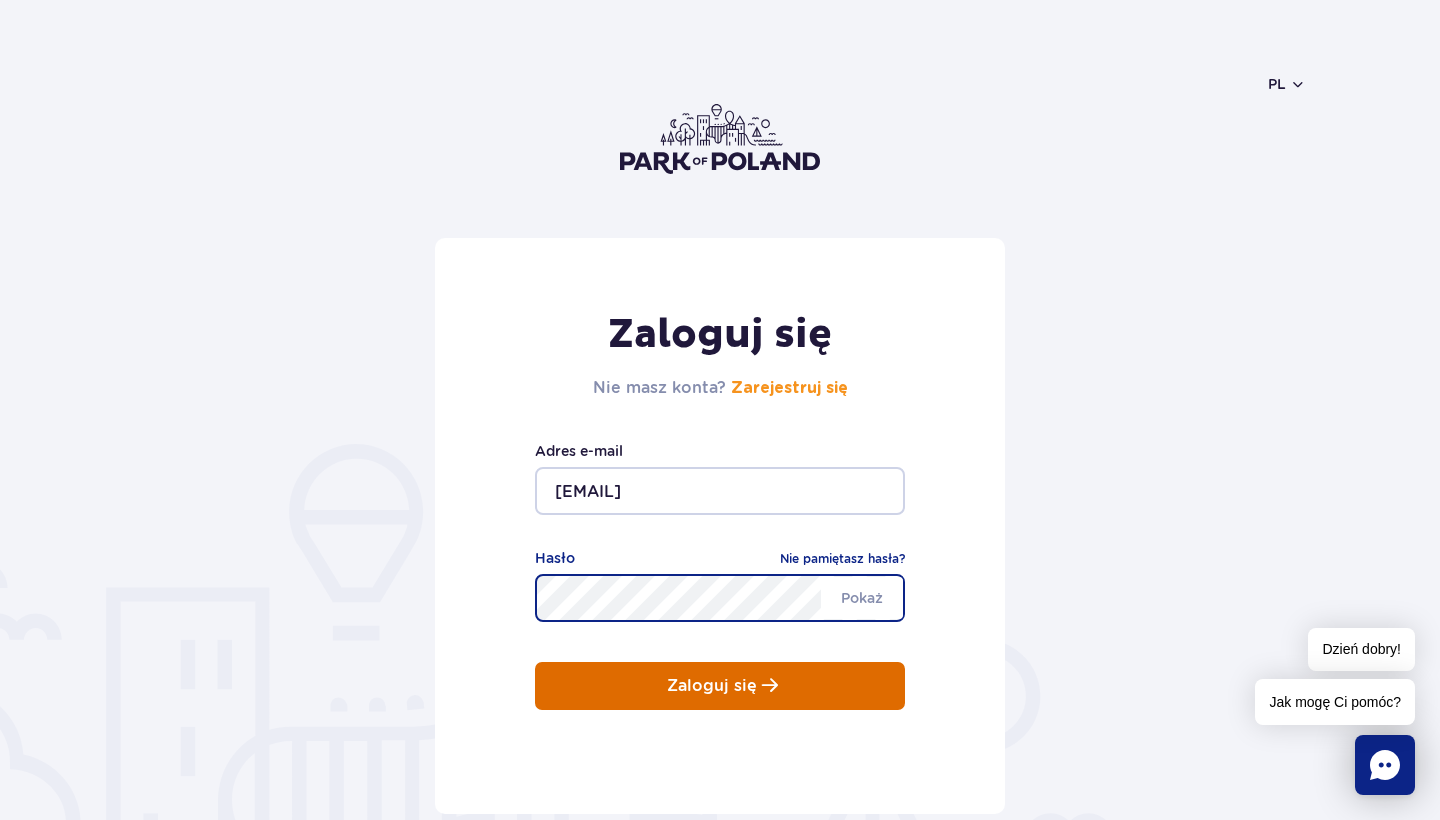 click on "Zaloguj się" at bounding box center (720, 686) 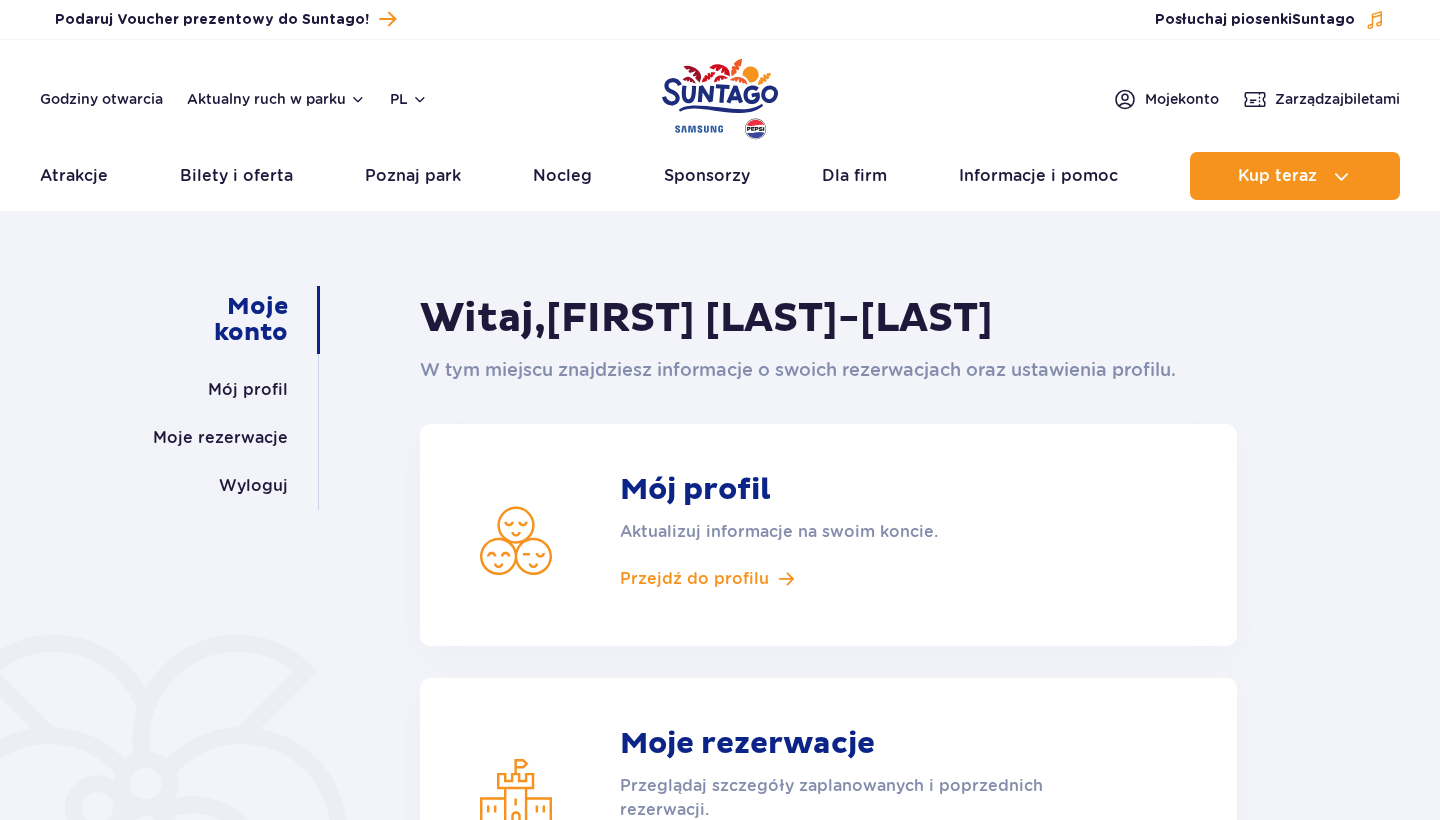 scroll, scrollTop: 0, scrollLeft: 0, axis: both 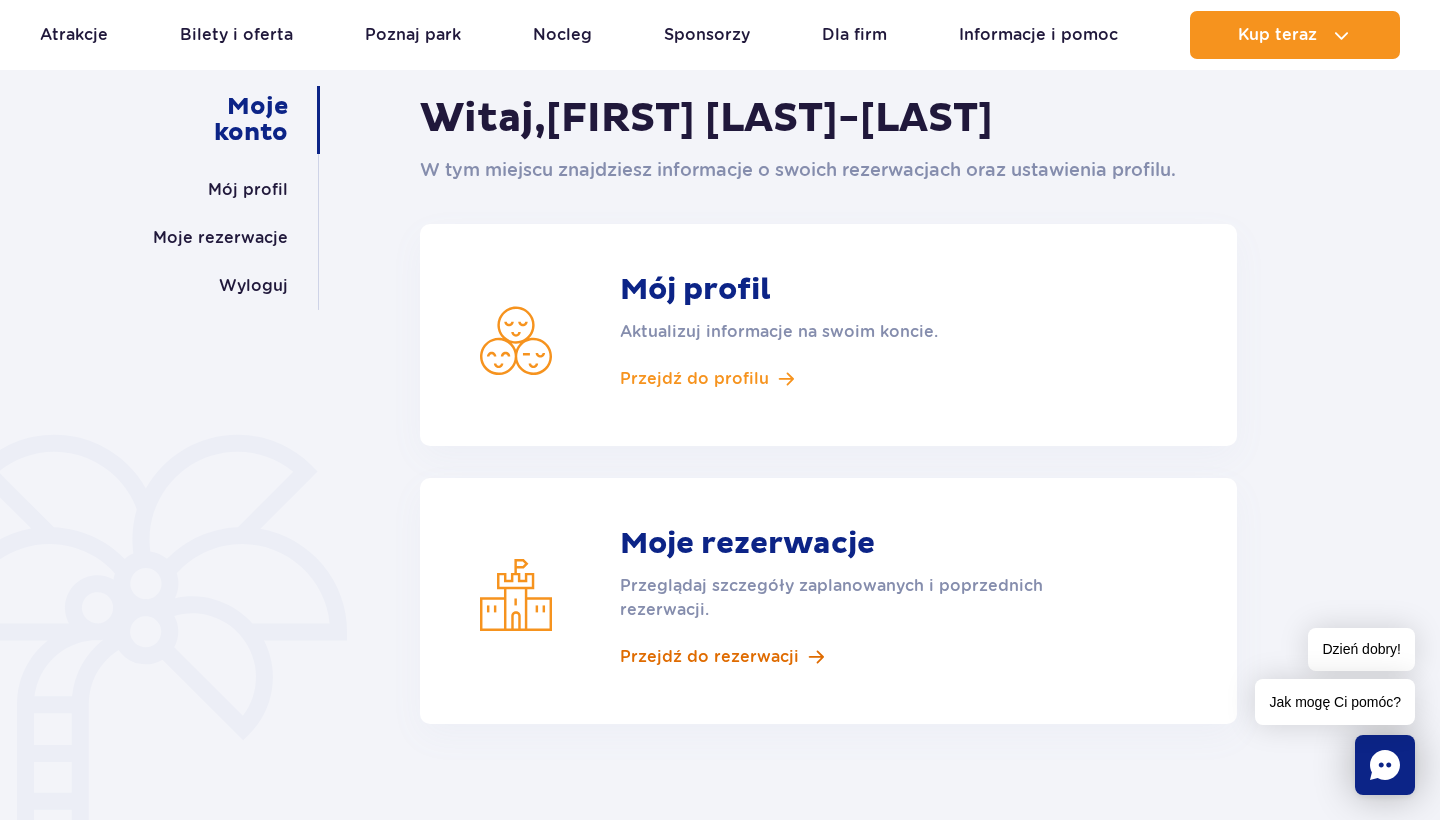 click on "Przejdź do rezerwacji" at bounding box center [709, 657] 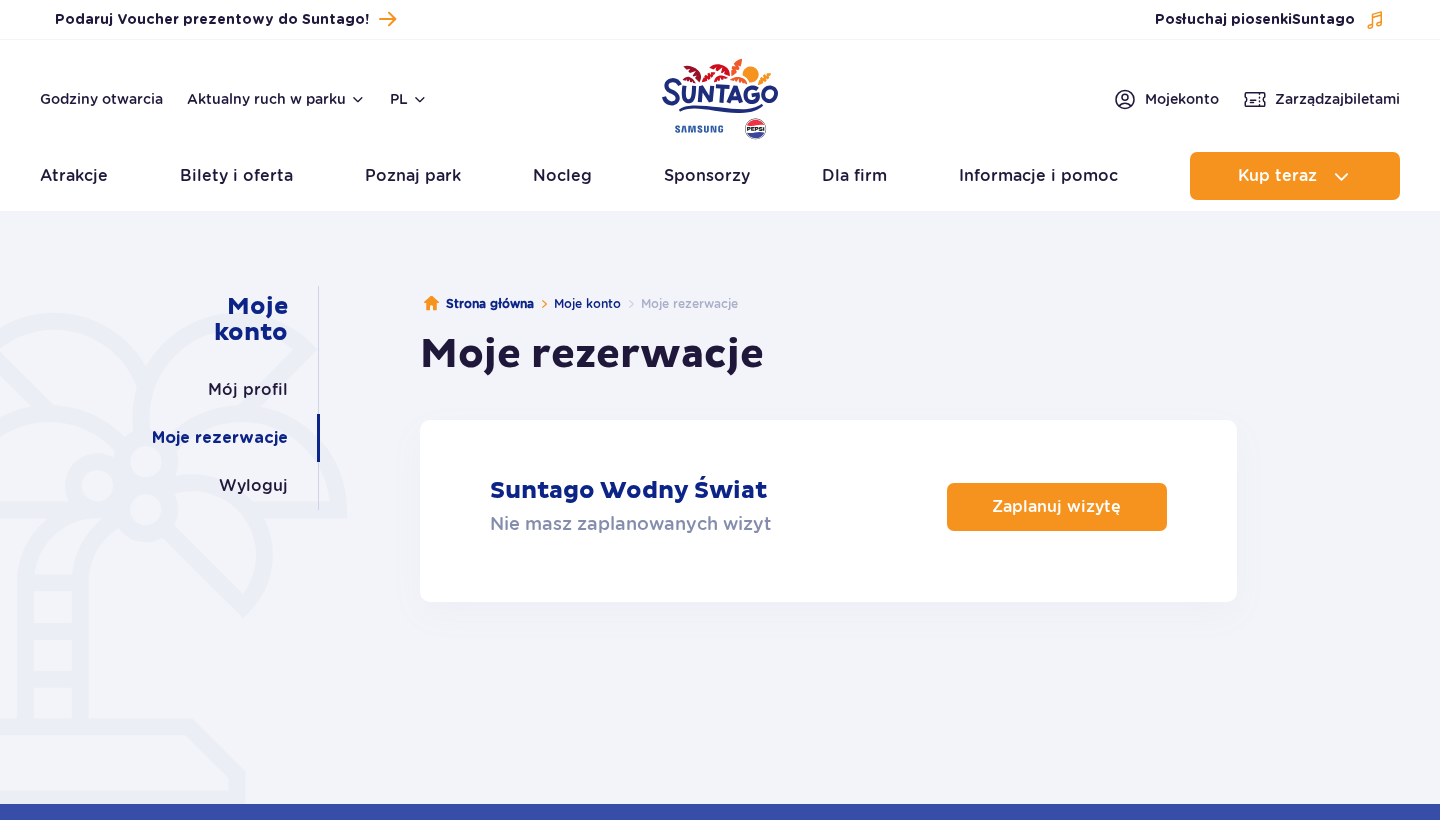 scroll, scrollTop: 0, scrollLeft: 0, axis: both 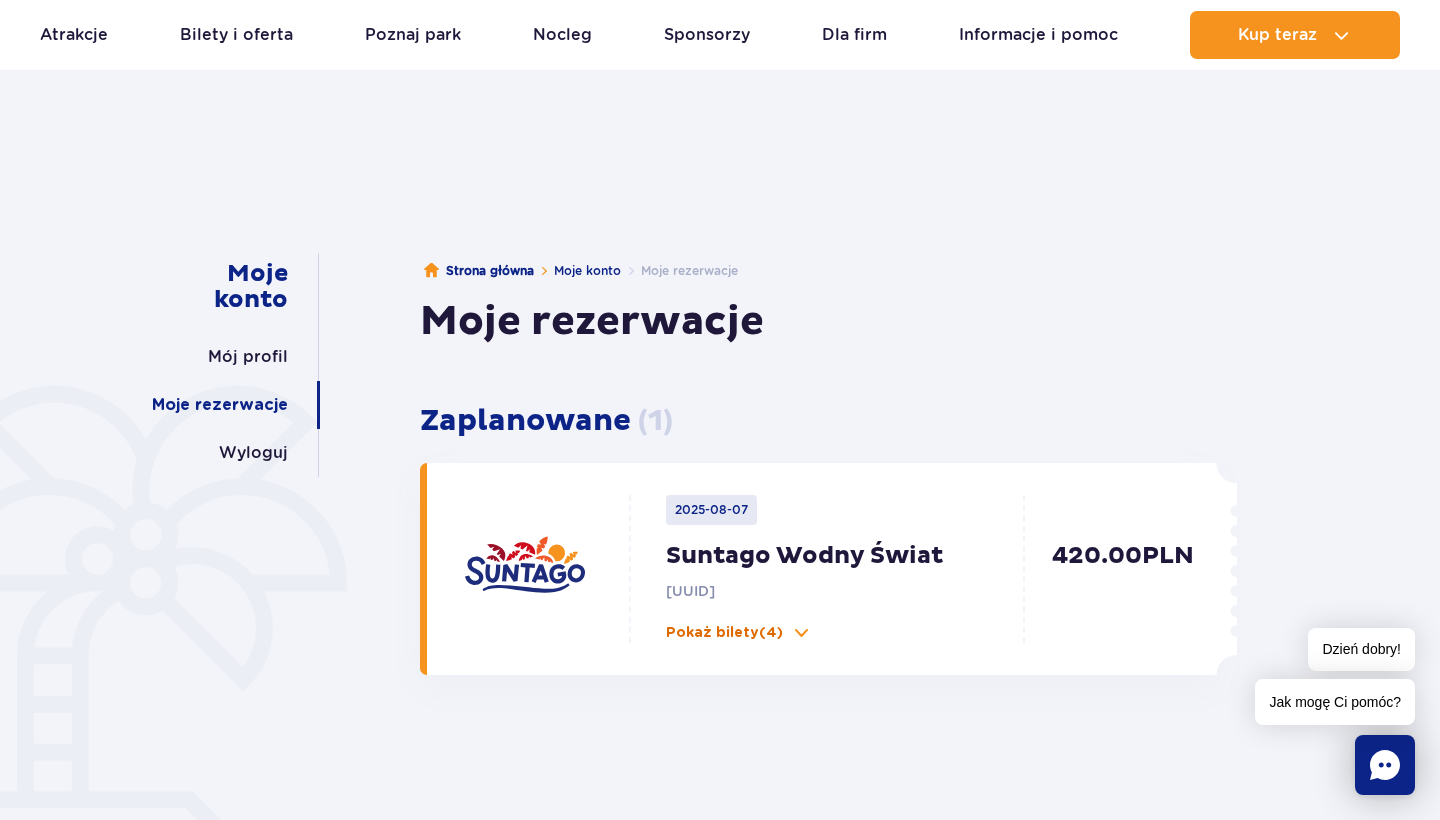 click at bounding box center (801, 633) 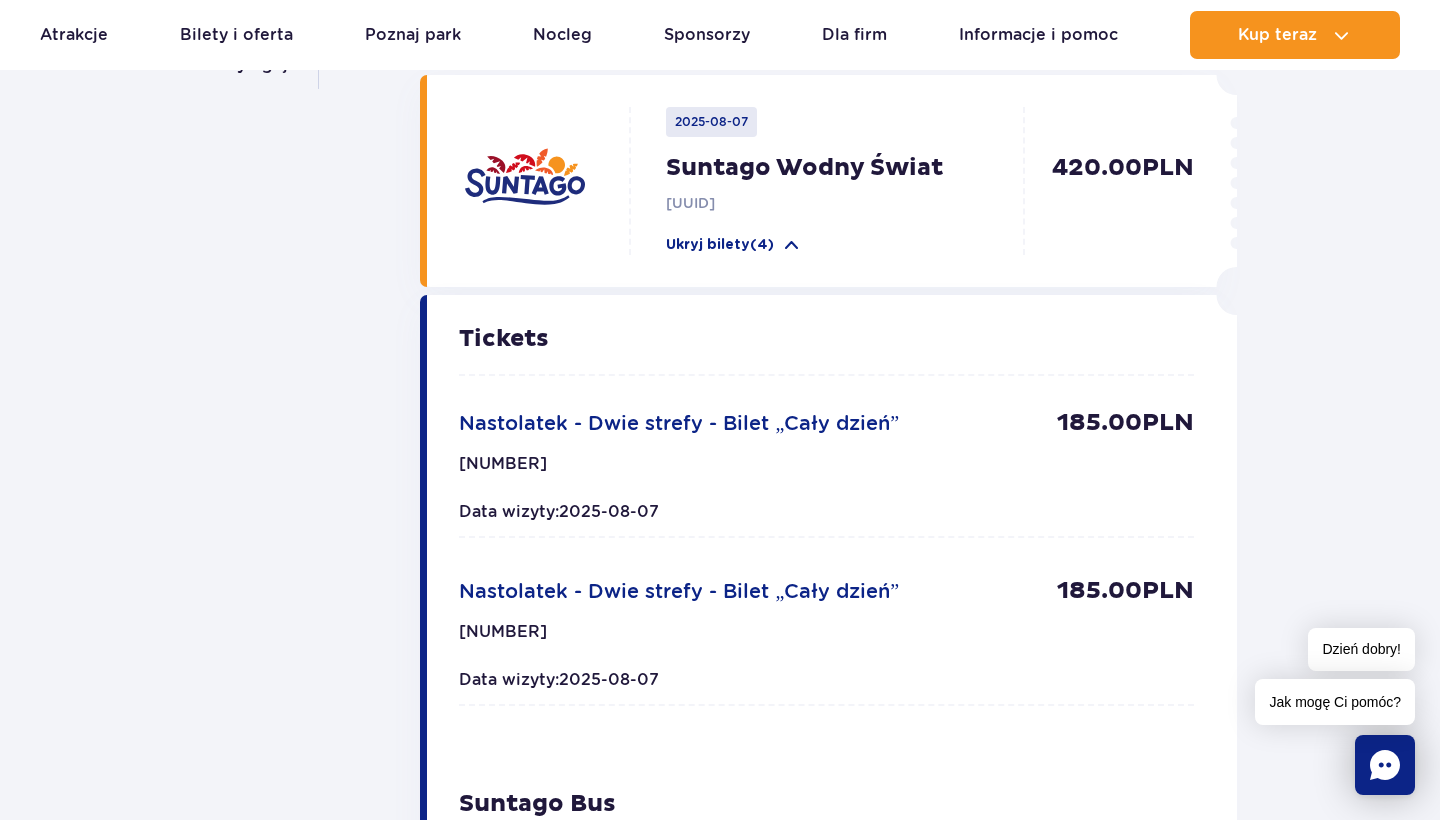 scroll, scrollTop: 422, scrollLeft: 0, axis: vertical 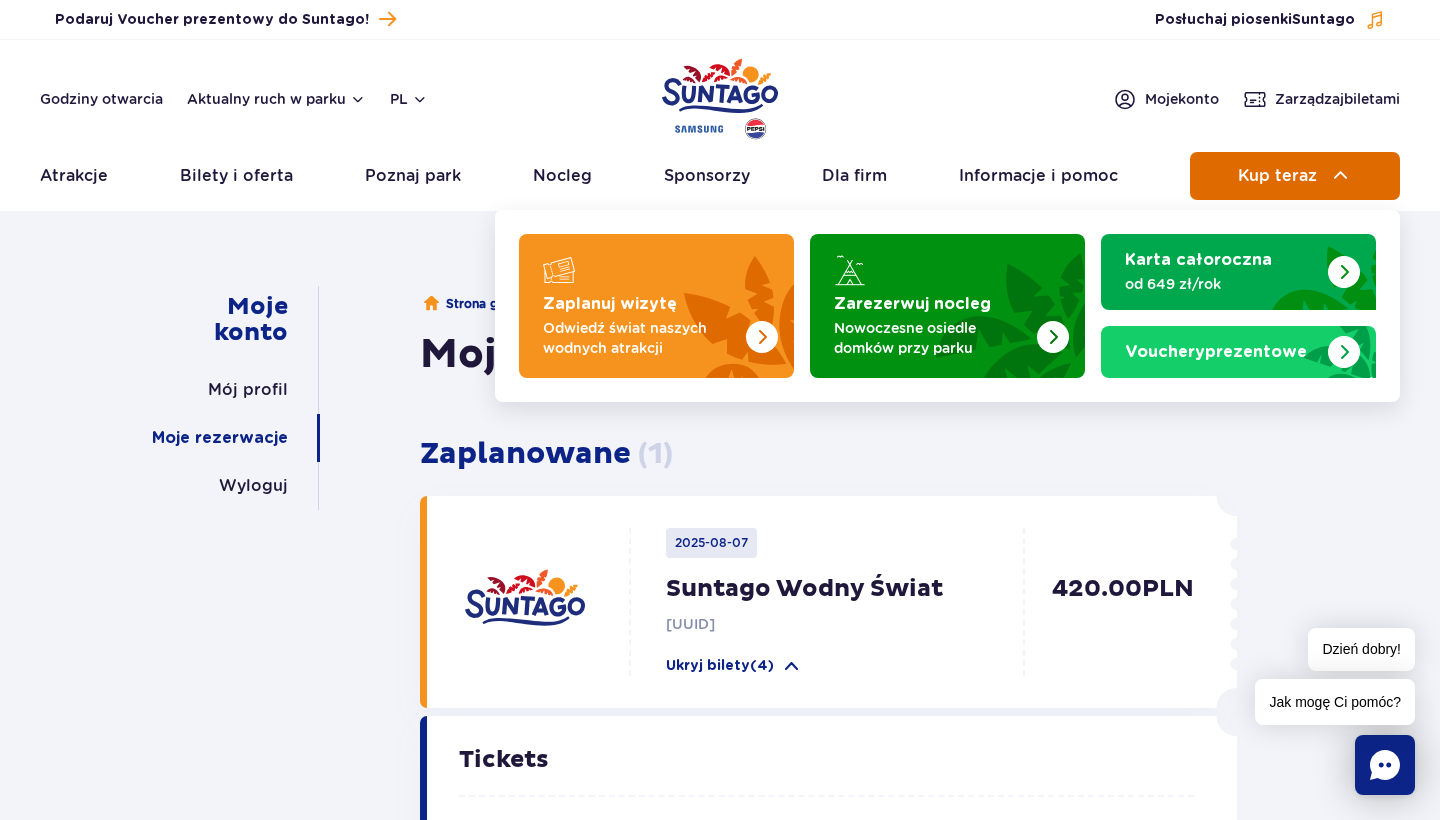 click on "Kup teraz" at bounding box center [1295, 176] 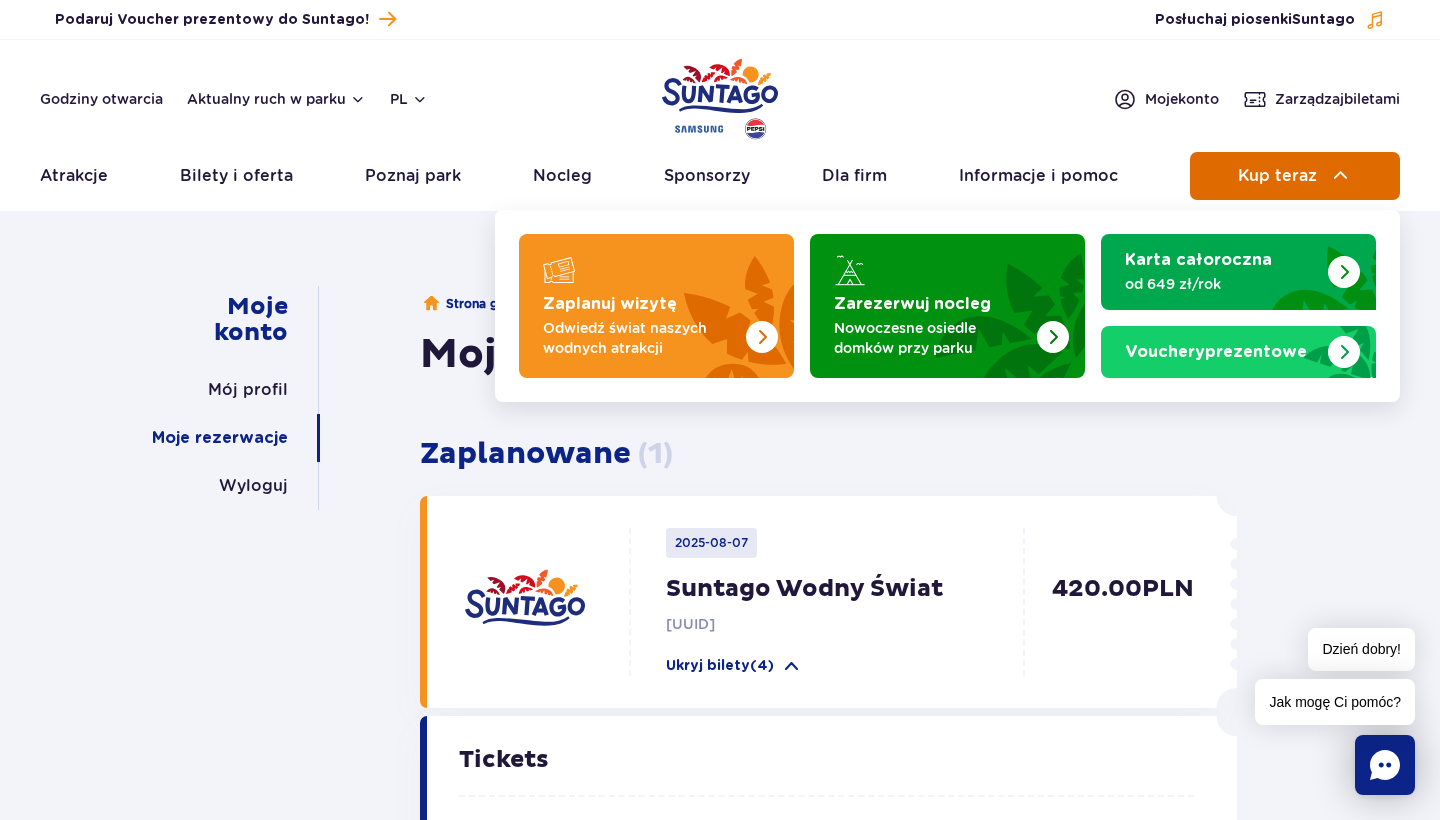 click on "Kup teraz" at bounding box center [1277, 176] 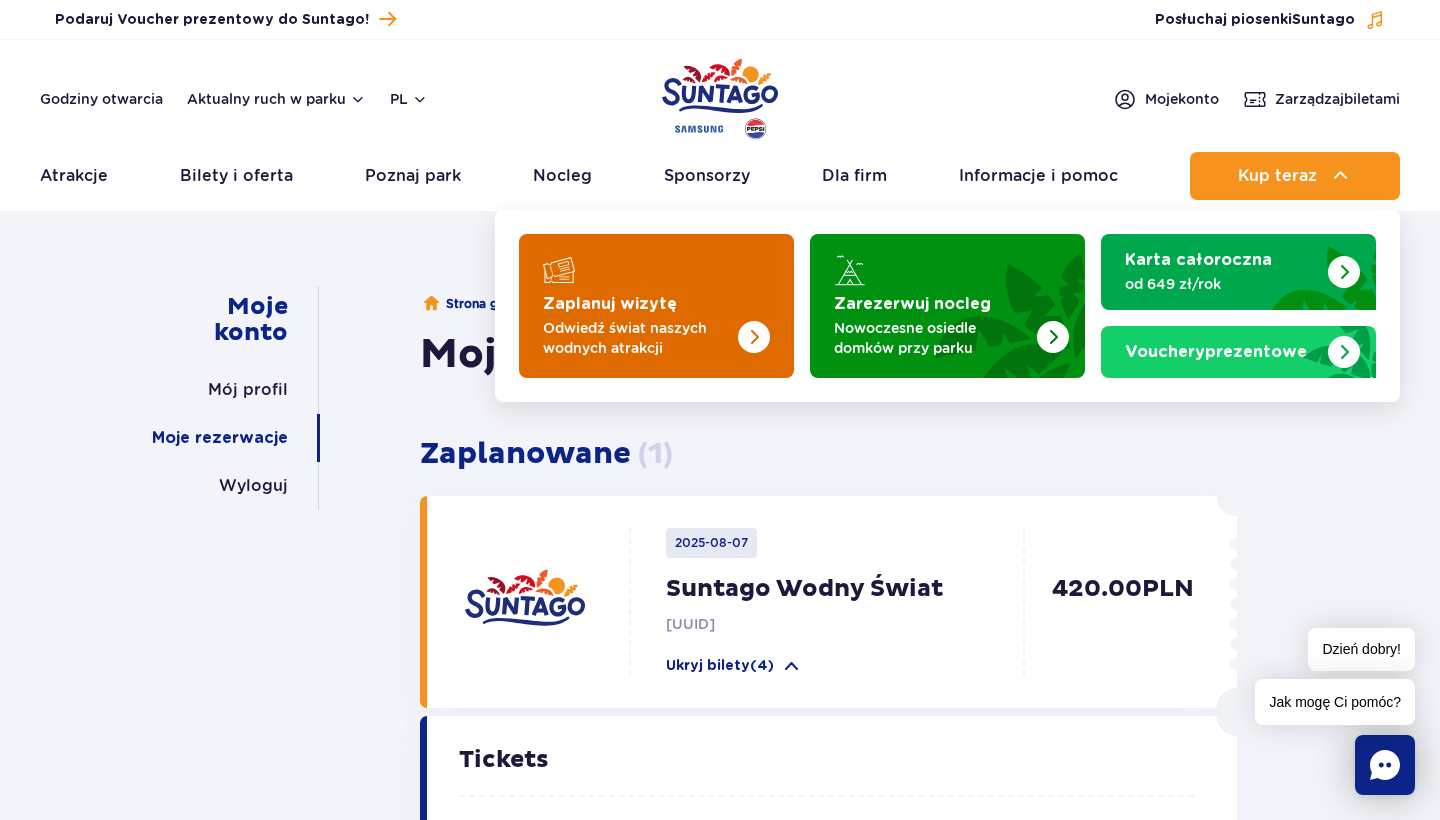 click on "Odwiedź świat naszych wodnych atrakcji" at bounding box center (640, 338) 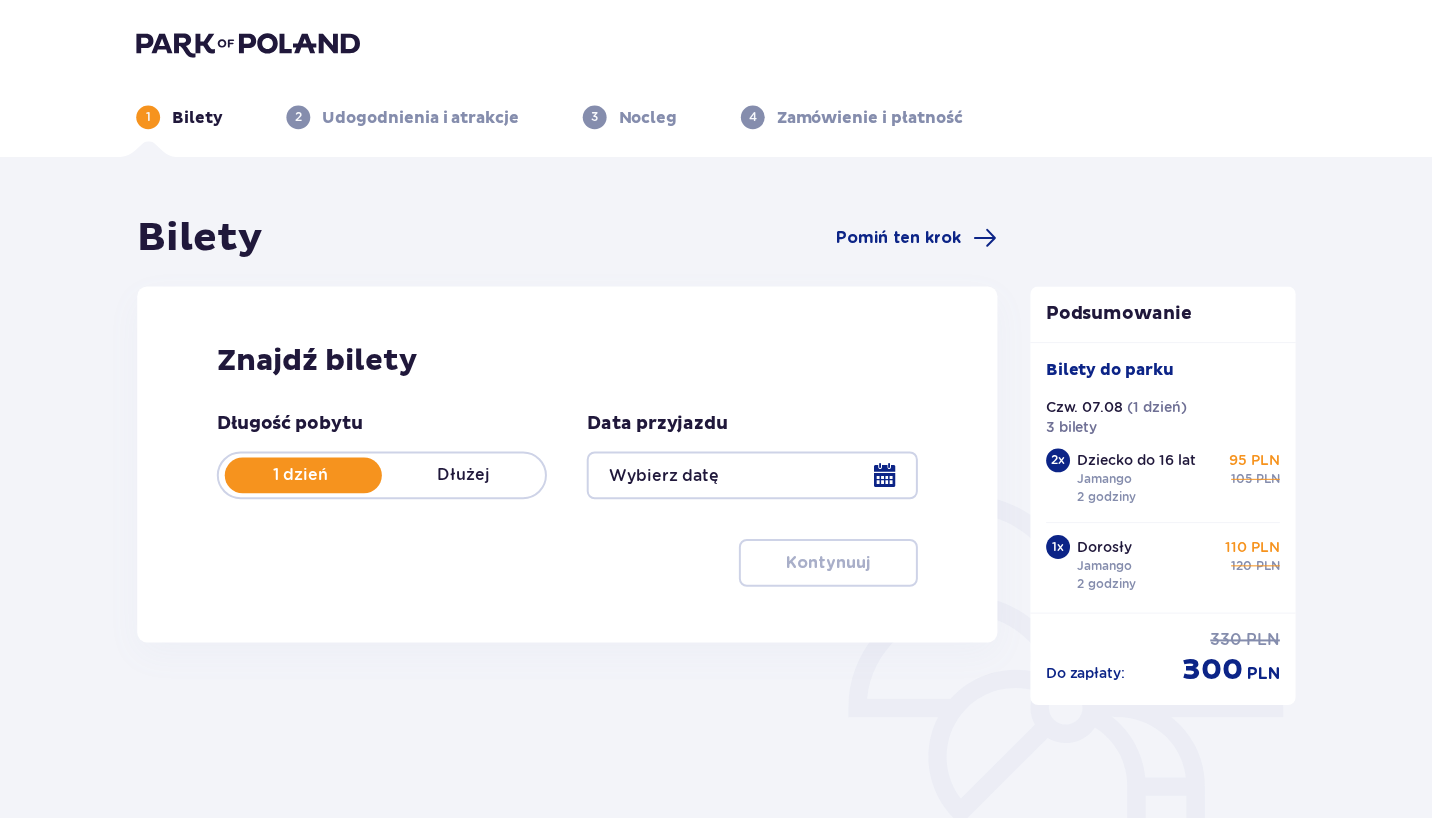 scroll, scrollTop: 0, scrollLeft: 0, axis: both 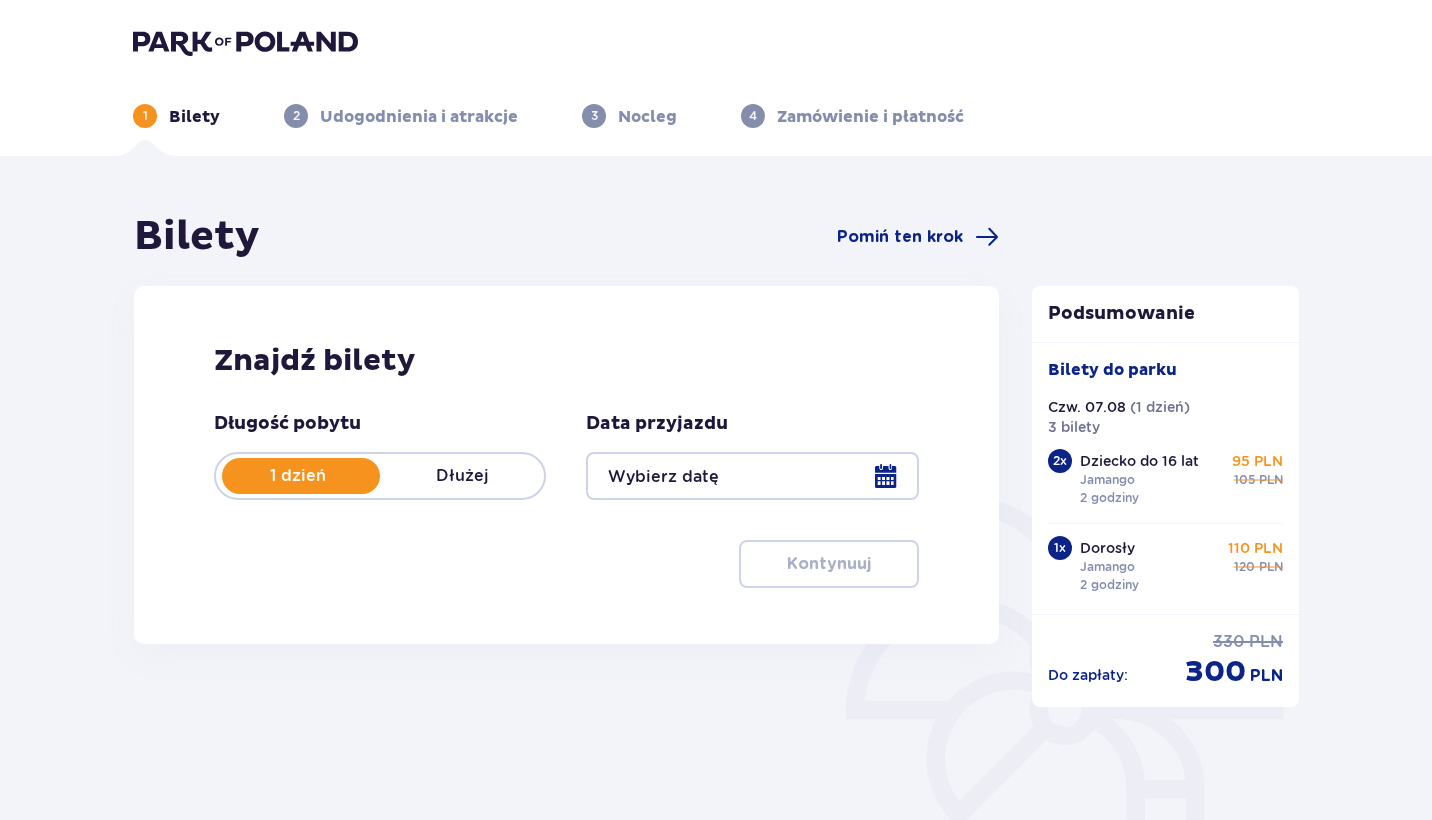 type on "07.08.25" 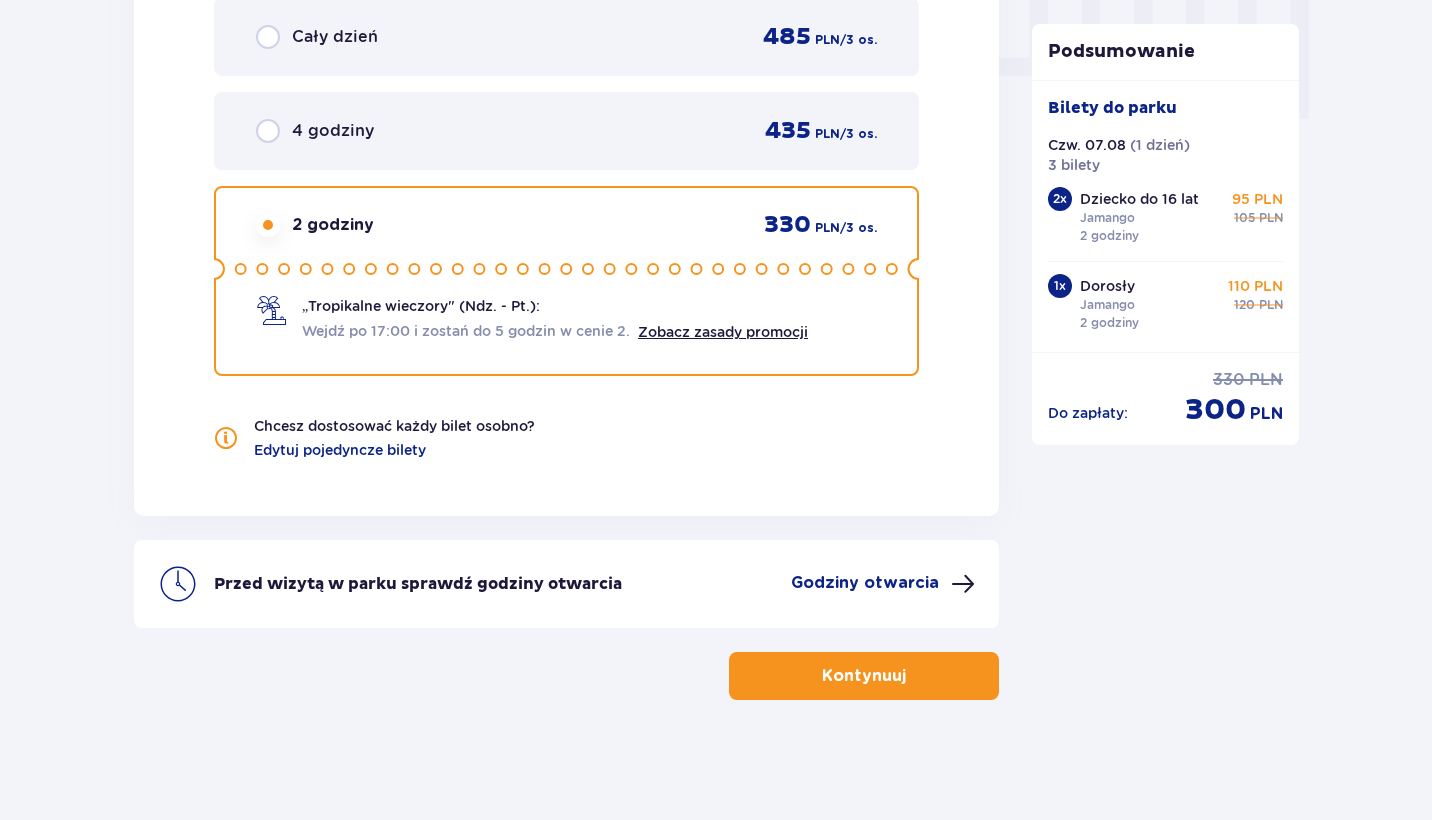 scroll, scrollTop: 2038, scrollLeft: 0, axis: vertical 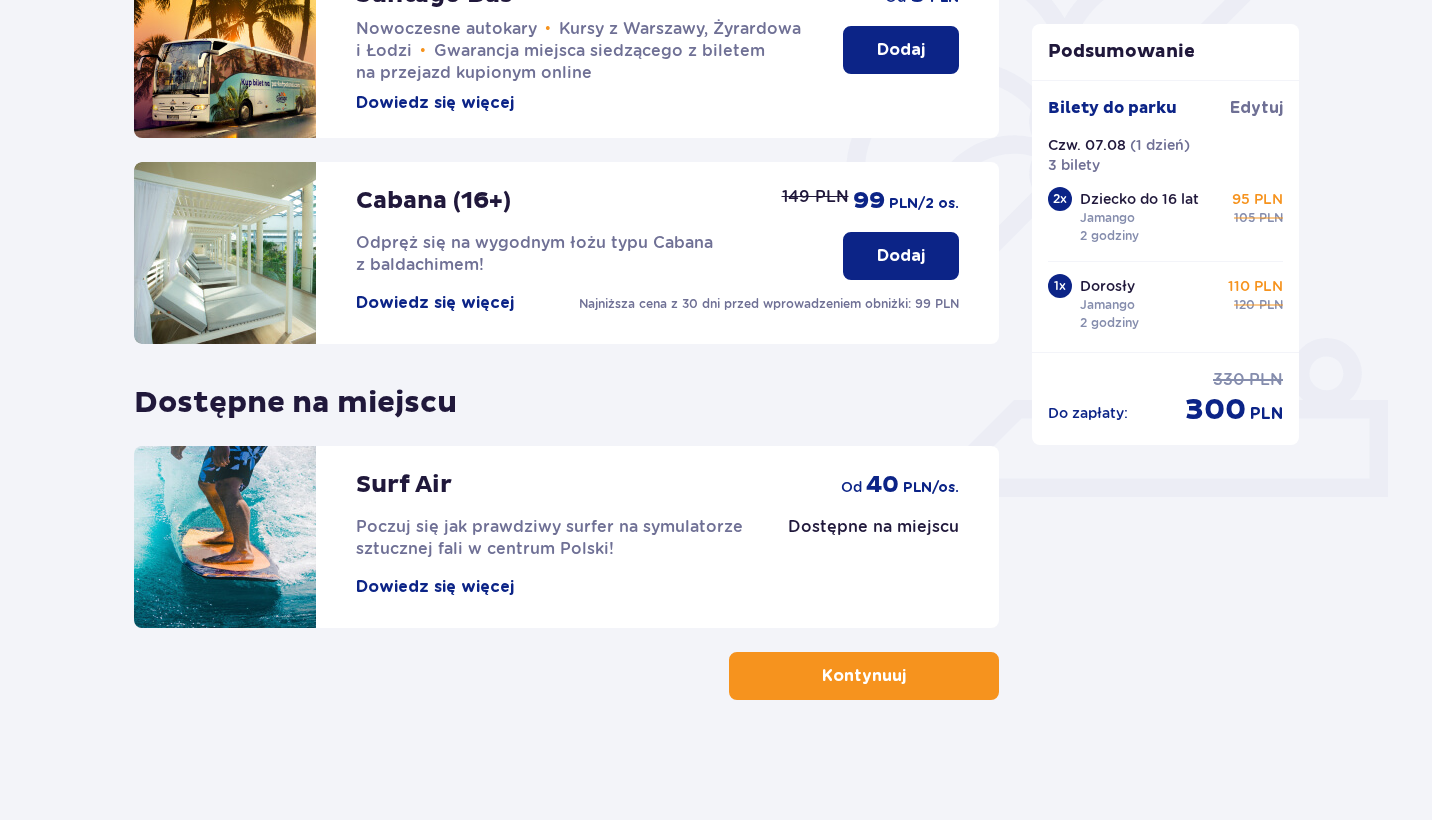 click on "Kontynuuj" at bounding box center [864, 676] 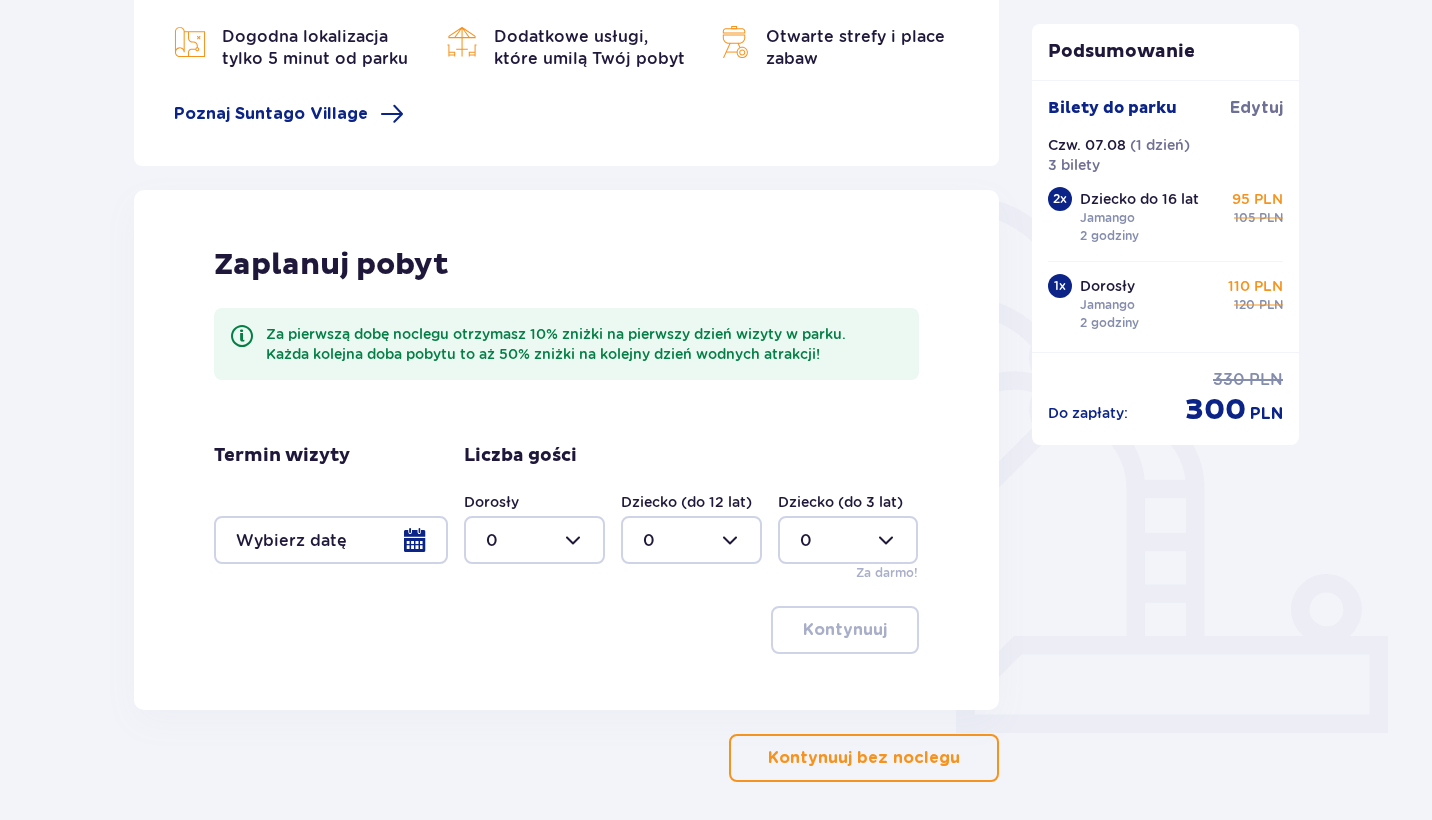 scroll, scrollTop: 348, scrollLeft: 0, axis: vertical 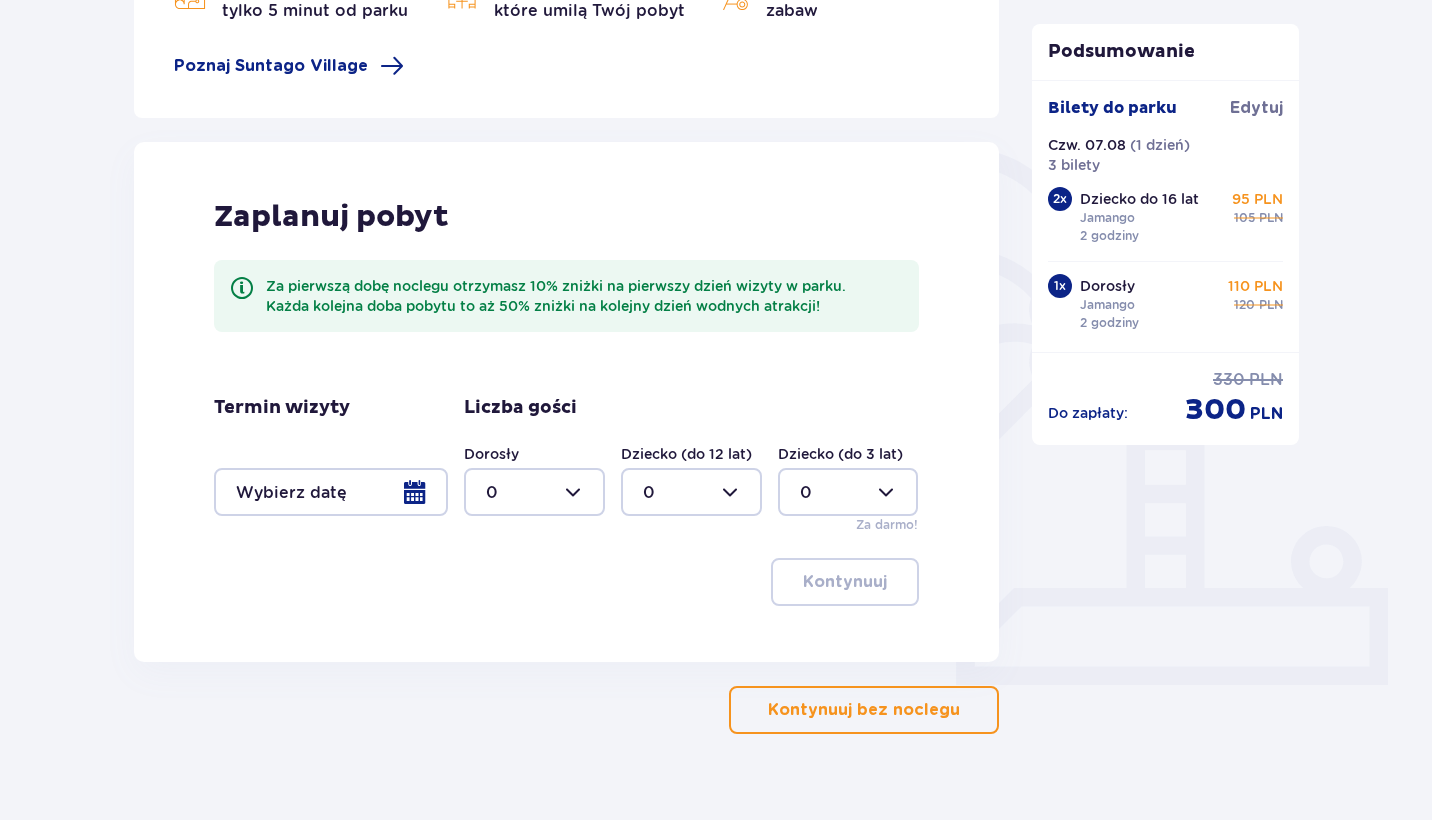 click on "Kontynuuj bez noclegu" at bounding box center (864, 710) 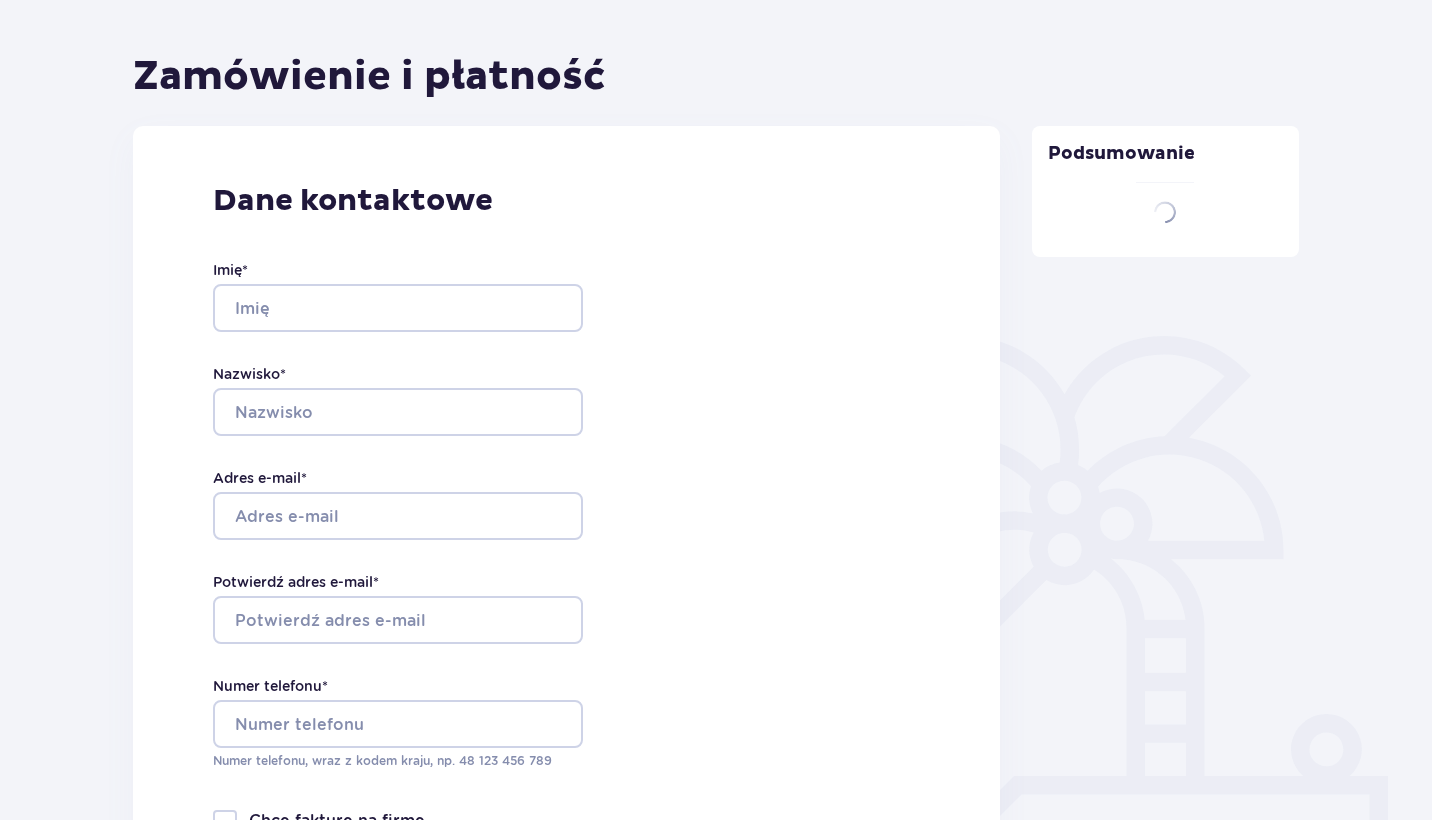 type on "Jadwiga" 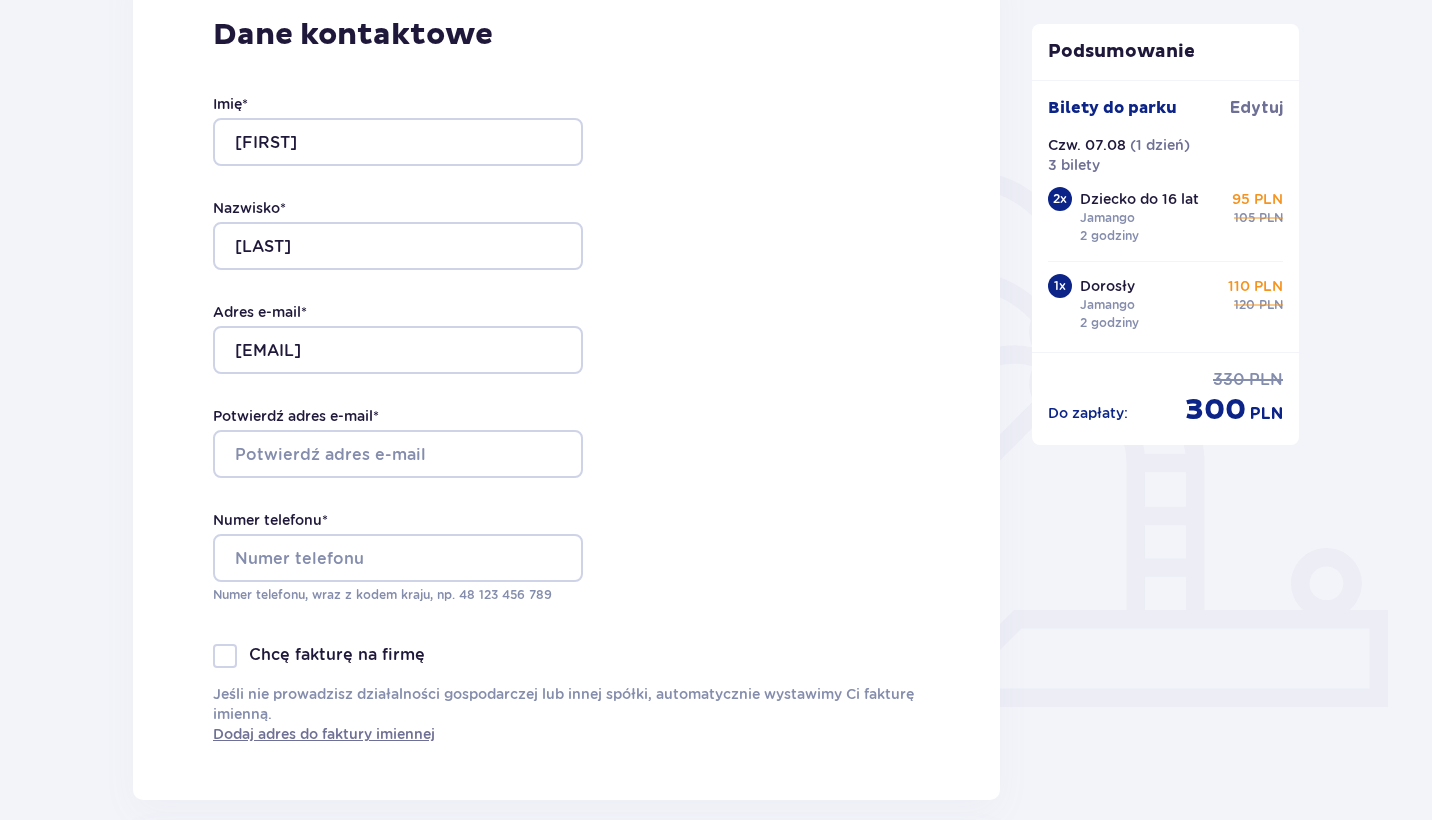 scroll, scrollTop: 335, scrollLeft: 0, axis: vertical 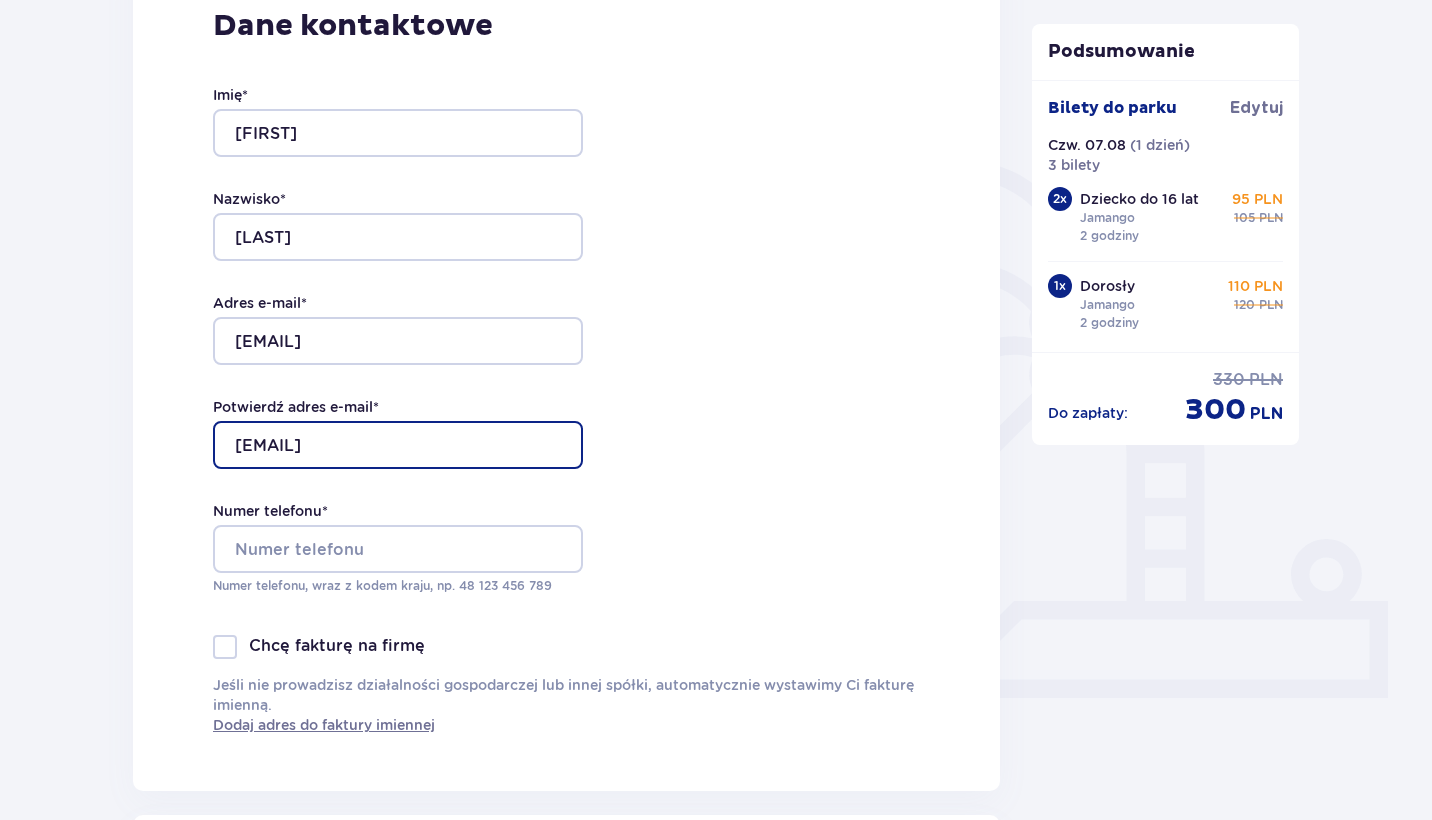 type on "pazik.jadwiga@example.com" 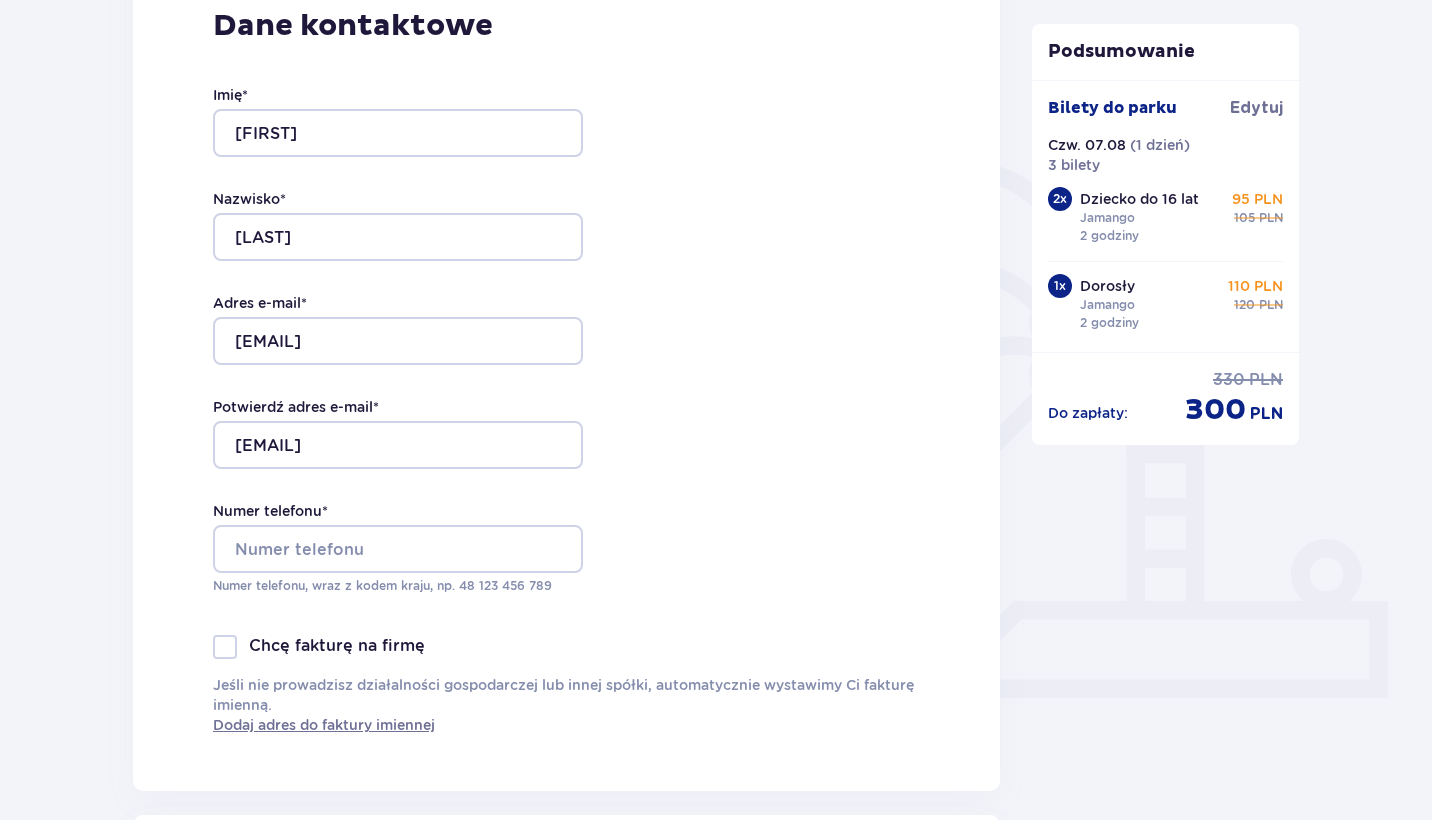 click on "Zamówienie i płatność Dane kontaktowe Imię * Jadwiga Nazwisko * Pazik-Ukraińska Adres e-mail * pazik.jadwiga@gmail.com Potwierdź adres e-mail * pazik.jadwiga@gmail.com Numer telefonu * Numer telefonu, wraz z kodem kraju, np. 48 ​123 ​456 ​789 Chcę fakturę na firmę Jeśli nie prowadzisz działalności gospodarczej lub innej spółki, automatycznie wystawimy Ci fakturę imienną. Dodaj adres do faktury imiennej *Zapoznałem/am się i akceptuję   Regulamin sprzedaży biletów online,   Regulamin korzystania z parku wodnego Suntago,   Regulamin Sprzedaży Suntago Village,   Regulamin Pobytu w Suntago Village ,  Regulamin strefy VIP ,  Specjalne warunki zakupu Pakietu Rodzinnego ,  Zasady promocji Pakiet dla Seniora ,  Regulamin promocji “Online taniej 10/20 zł”   i   Politykę prywatności Akceptuję inne zgody Rozwiń Mam kod rabatowy Zastosuj Mam voucher kwotowy Zastosuj Przecenione produkty Bilety do parku Czw. 07.08.25 2 x Dziecko do 16 lat Bilet „2 godziny” 95 PLN Cena regularna:" at bounding box center (566, 972) 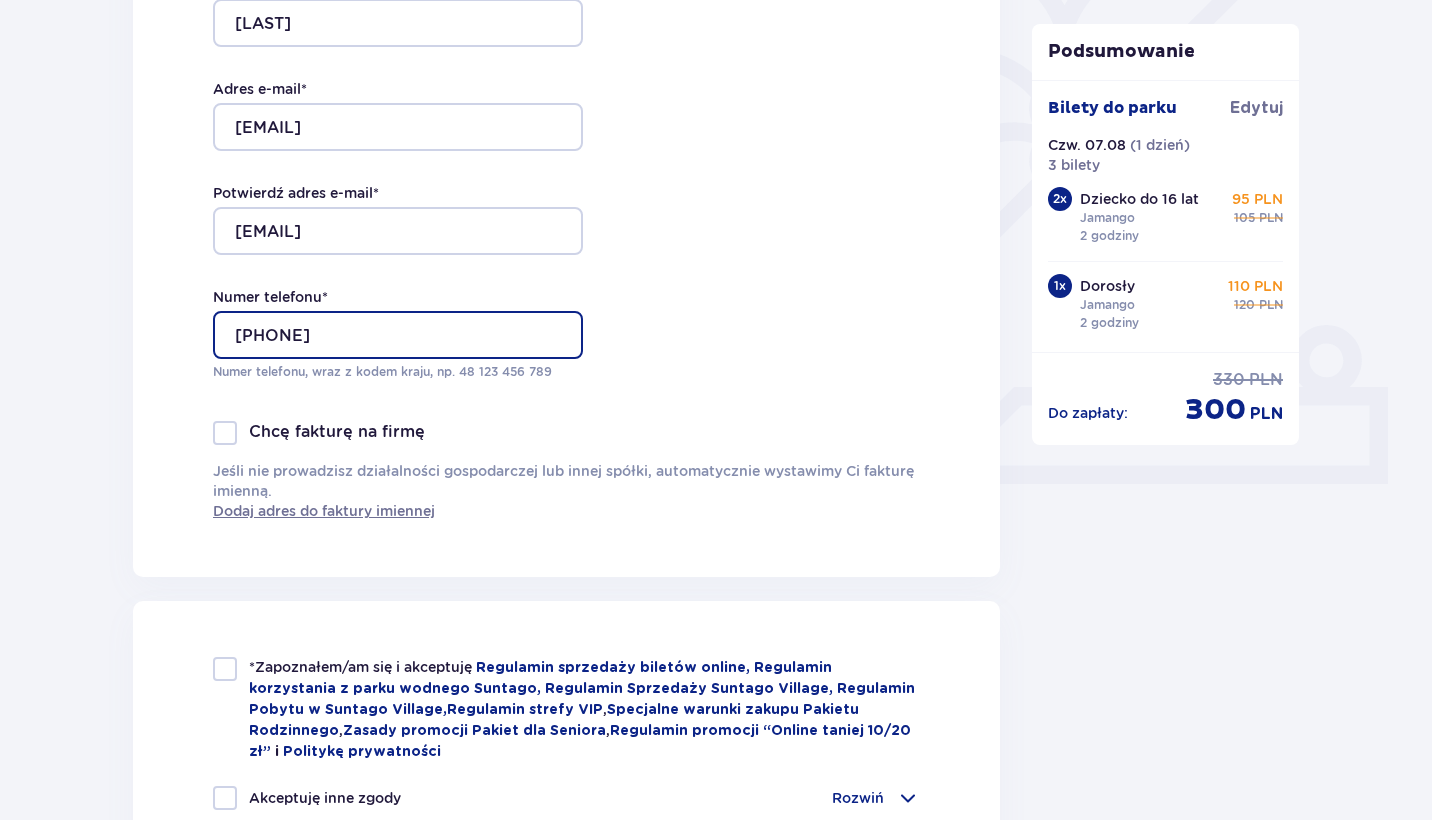 scroll, scrollTop: 748, scrollLeft: 0, axis: vertical 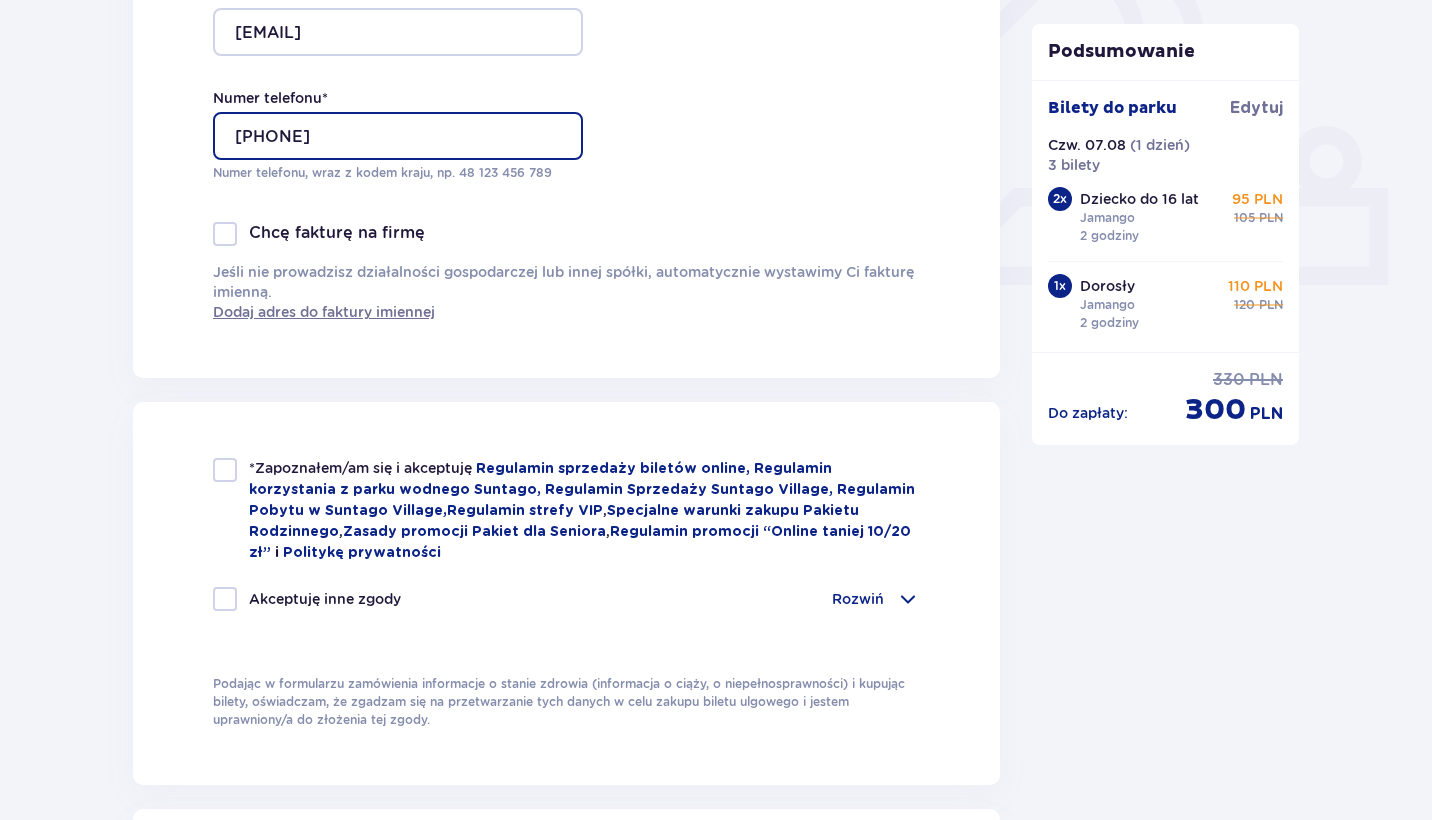 type on "604771107" 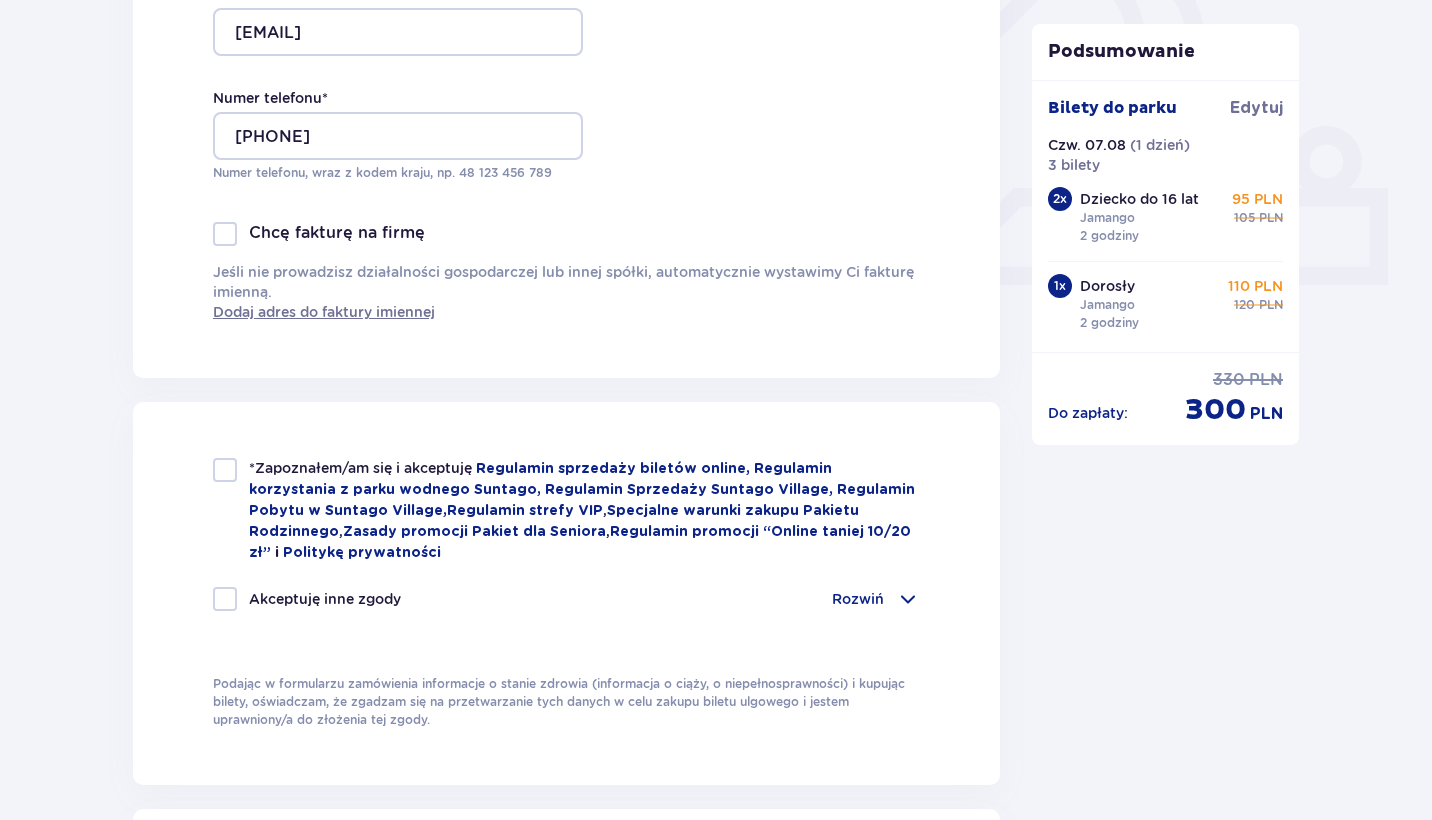 click at bounding box center [225, 470] 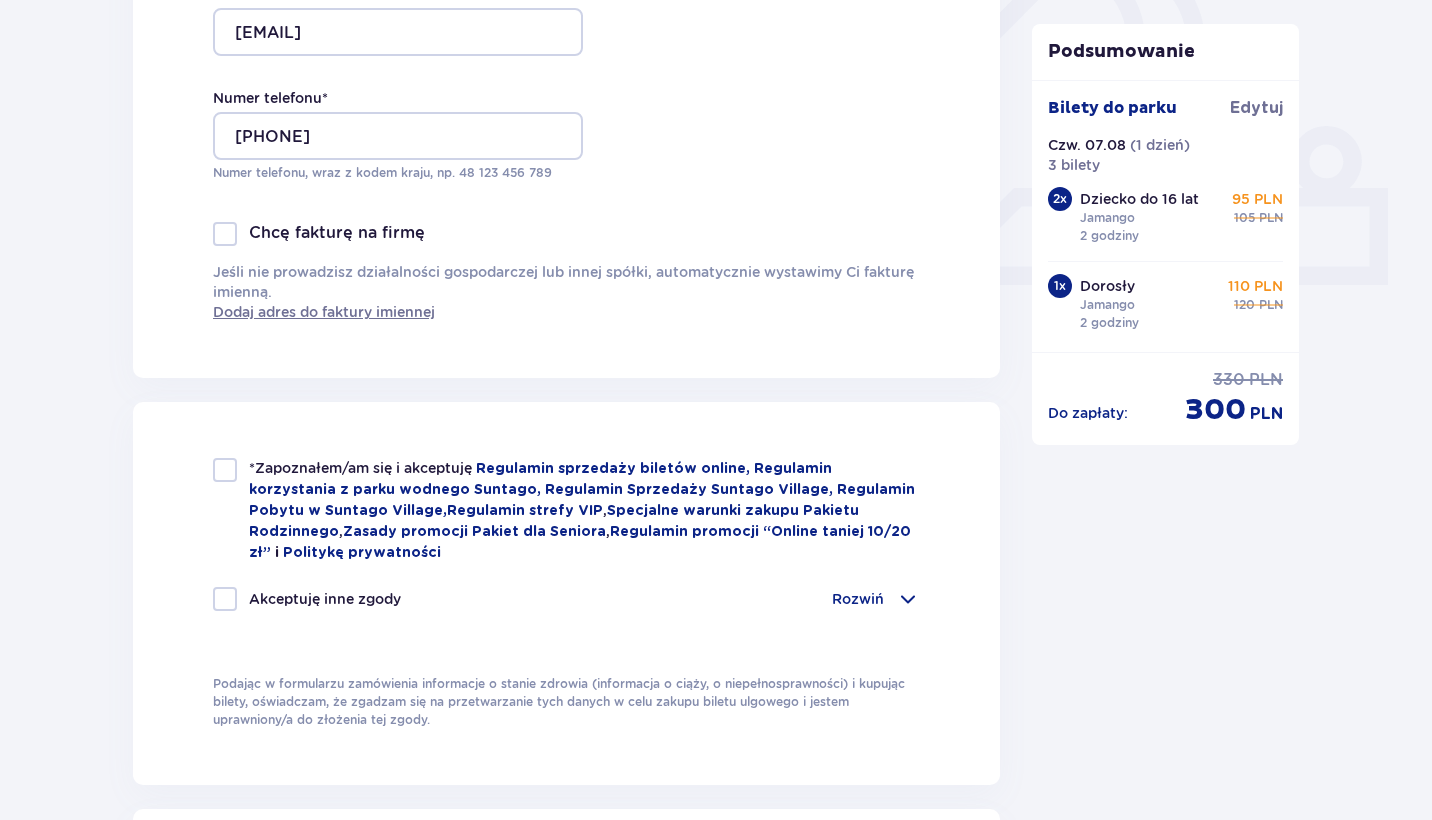 checkbox on "true" 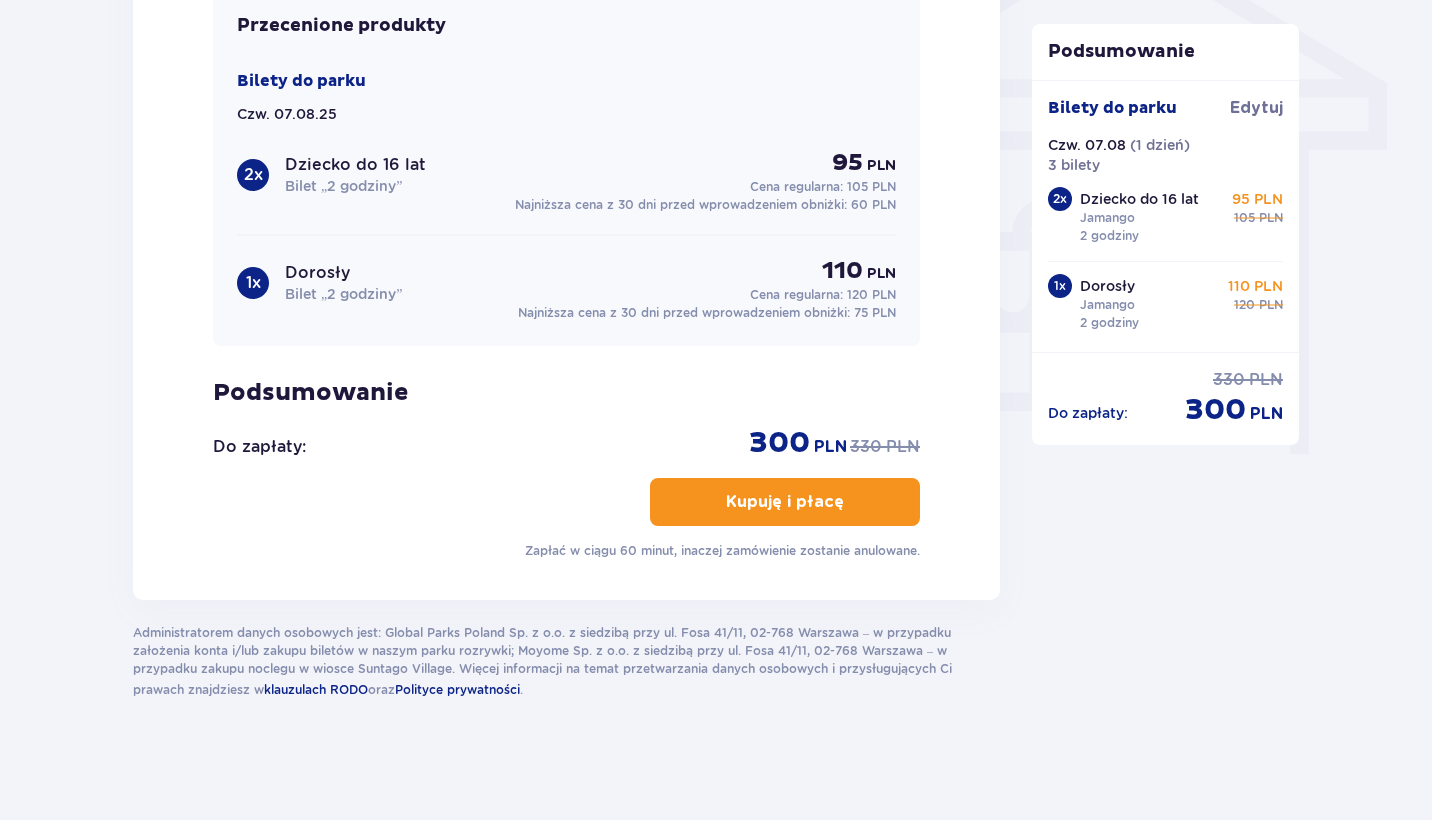 scroll, scrollTop: 1703, scrollLeft: 0, axis: vertical 